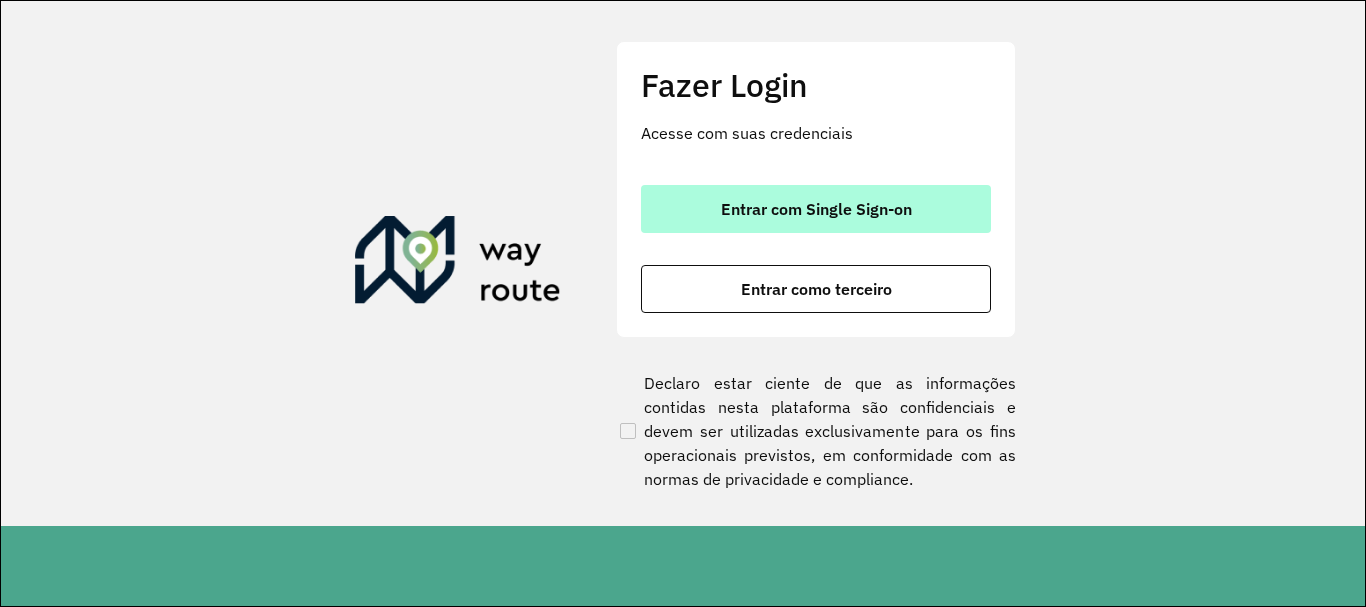 scroll, scrollTop: 0, scrollLeft: 0, axis: both 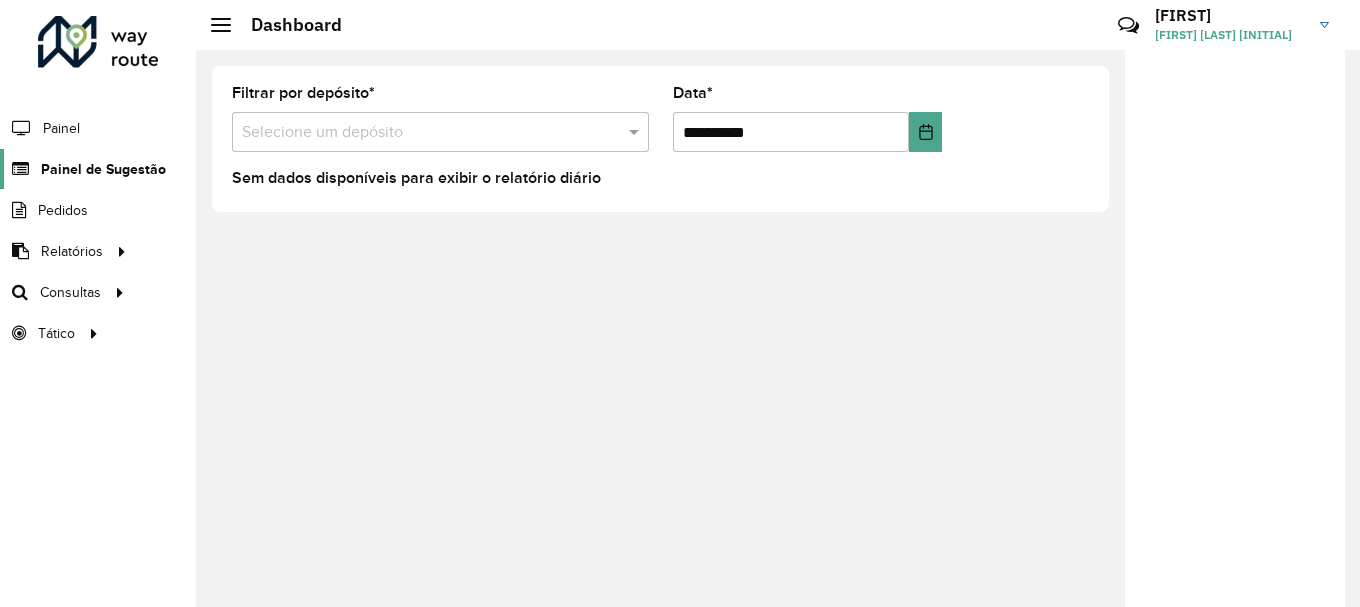 click on "Painel de Sugestão" 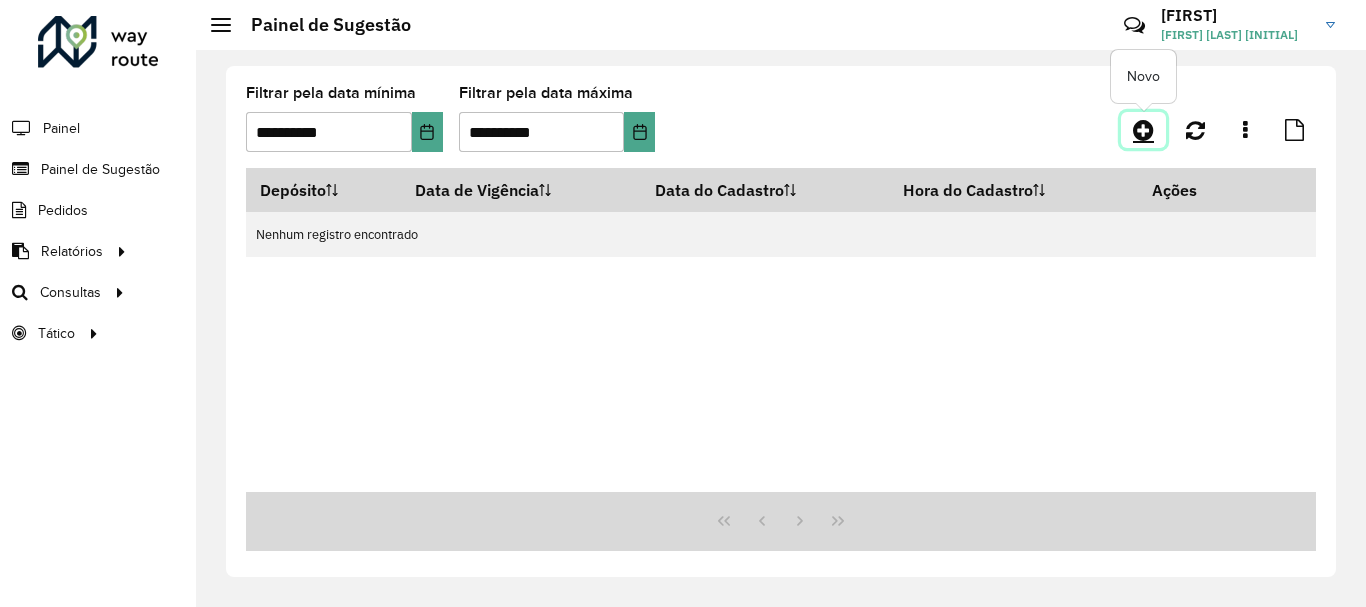 click 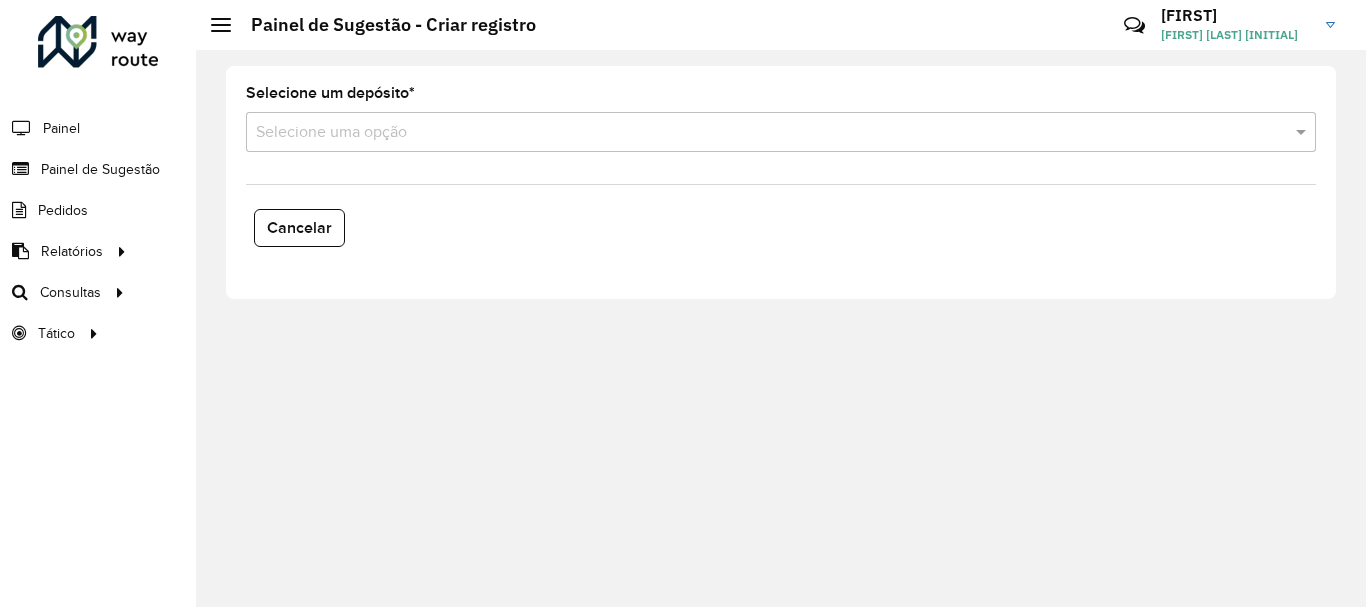 click at bounding box center (761, 133) 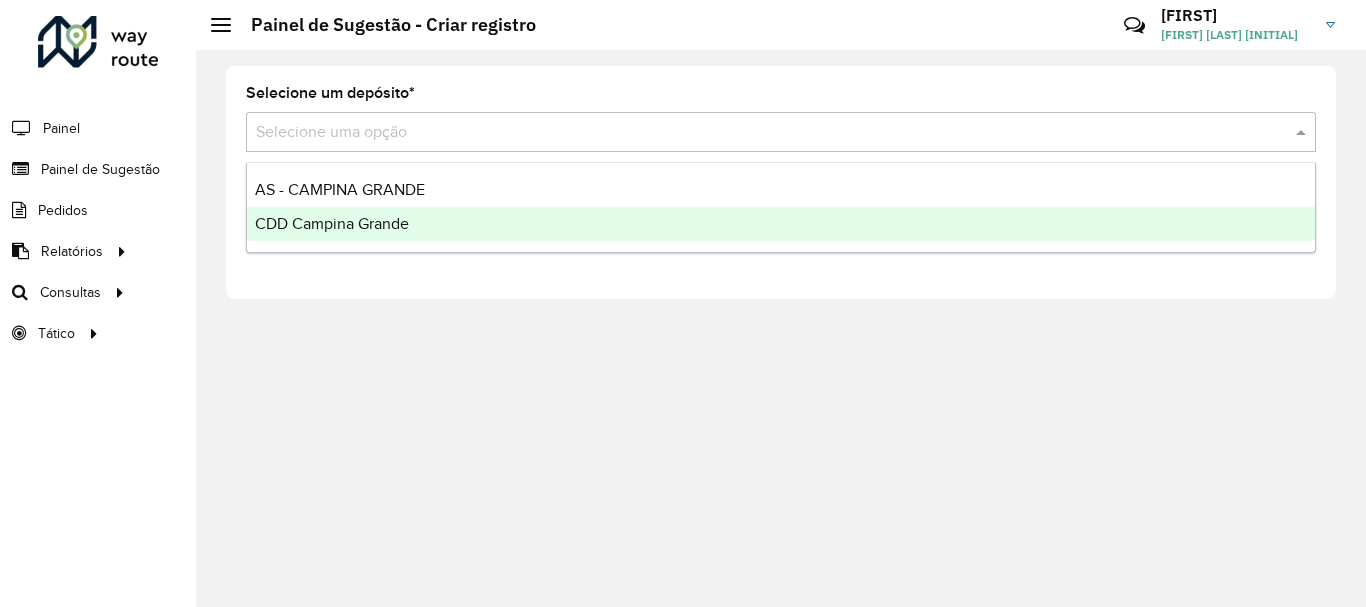 click on "CDD Campina Grande" at bounding box center [781, 224] 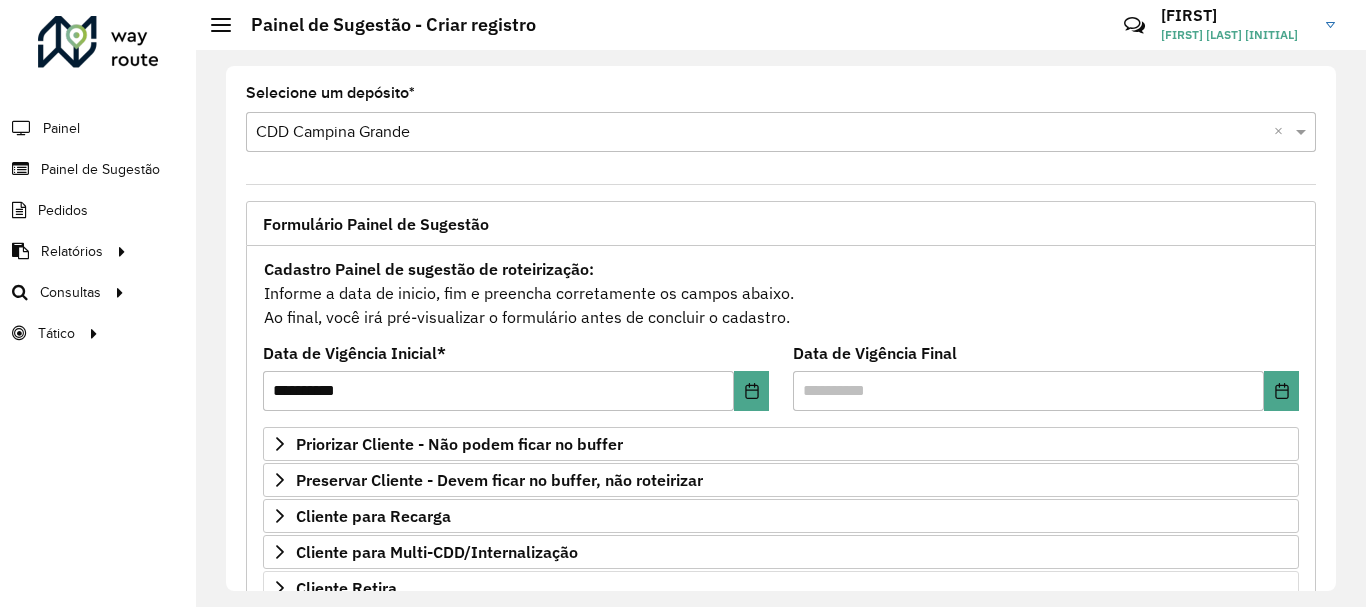 scroll, scrollTop: 200, scrollLeft: 0, axis: vertical 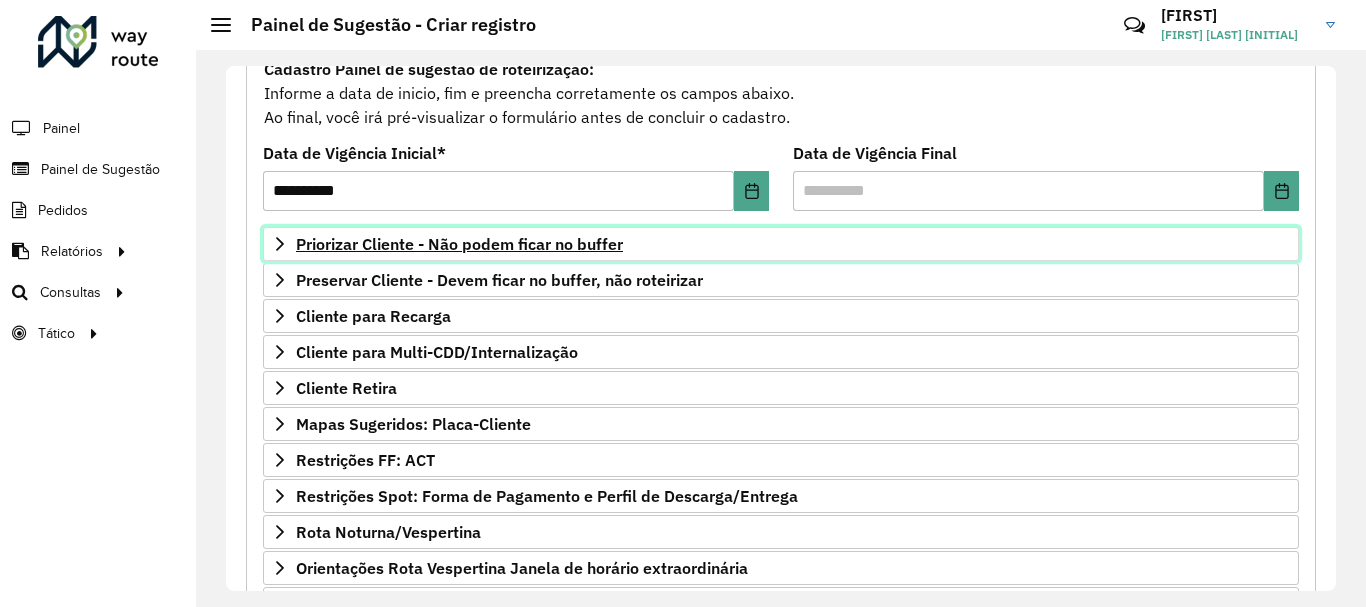 click on "Priorizar Cliente - Não podem ficar no buffer" at bounding box center (459, 244) 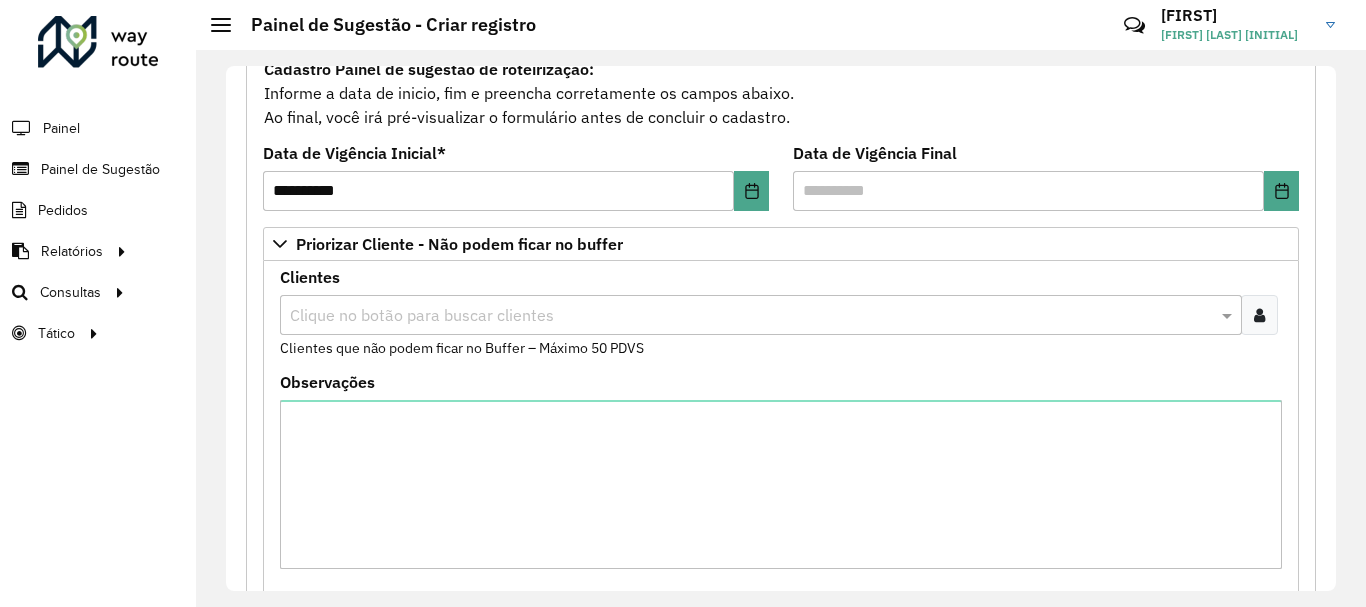 click at bounding box center (751, 316) 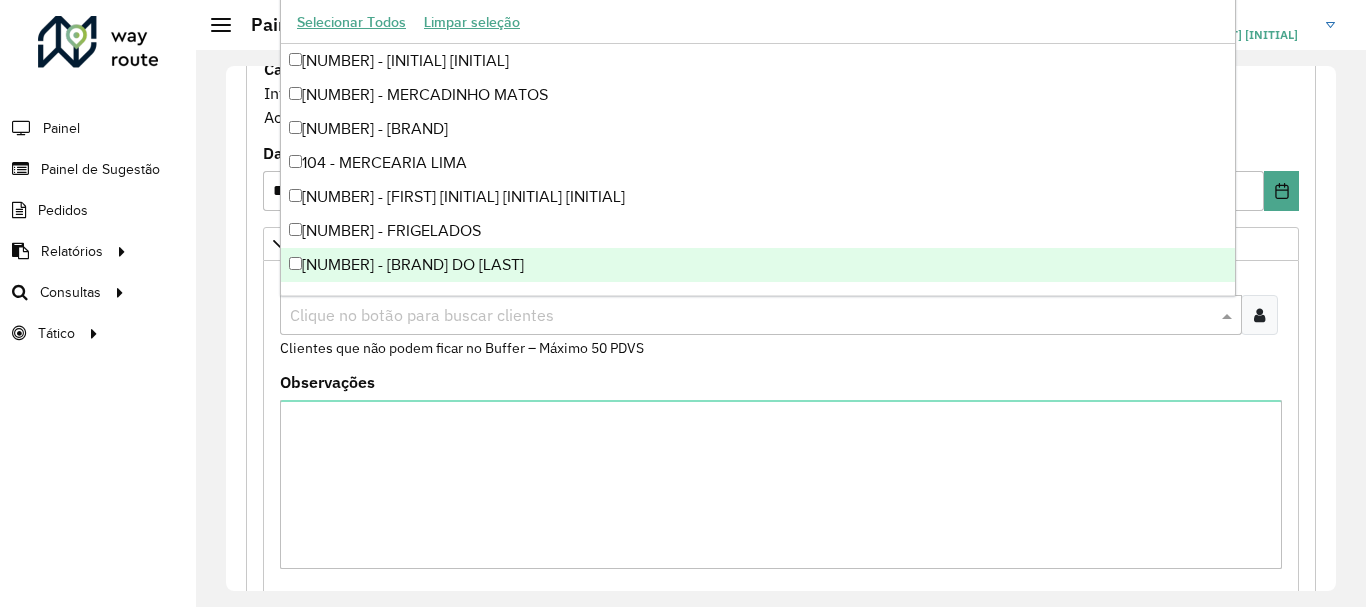 paste on "****" 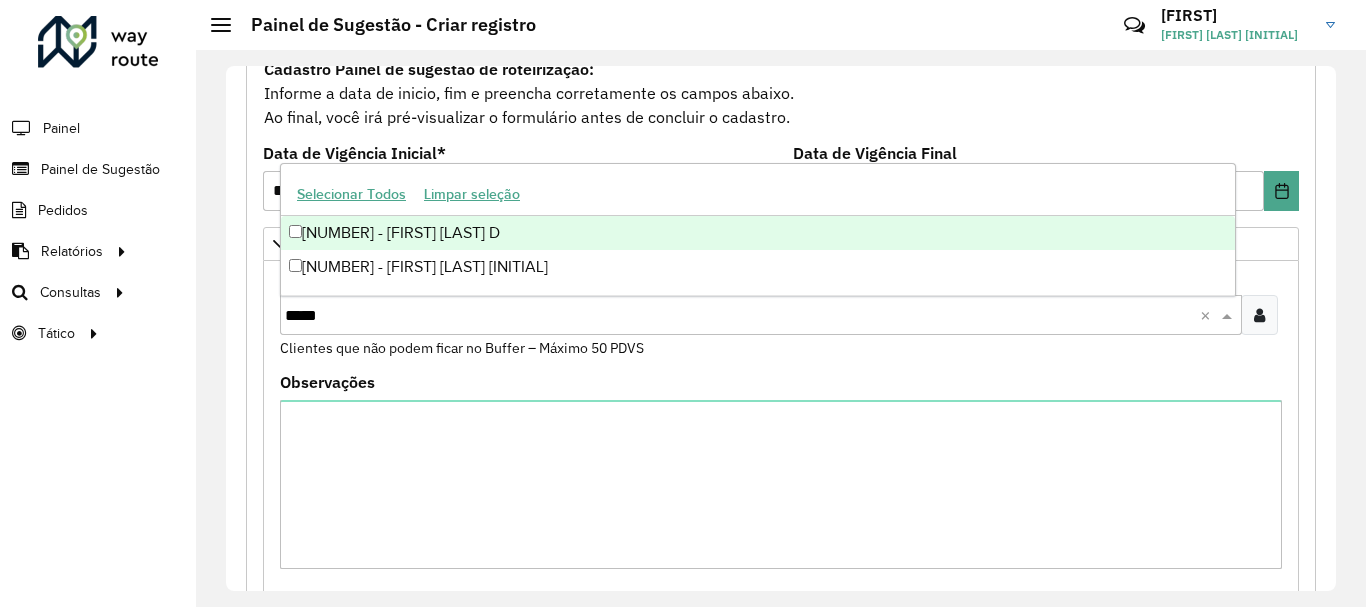 click on "[NUMBER] - [FIRST] [LAST] D" at bounding box center (758, 233) 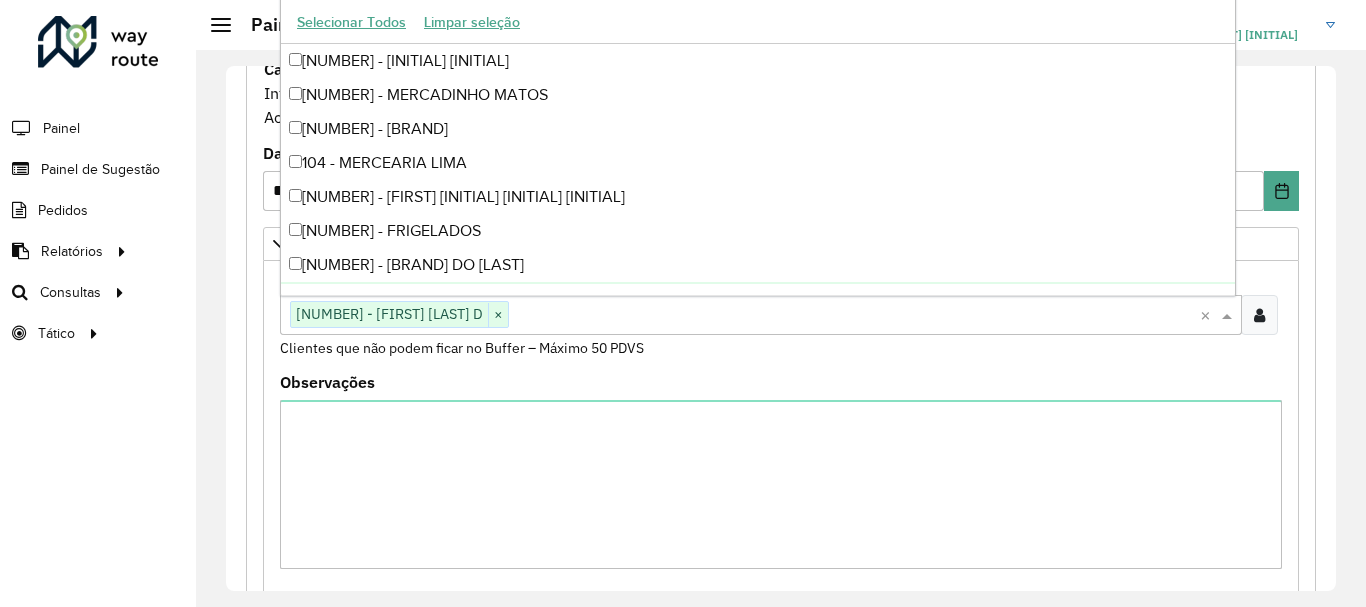 paste on "**********" 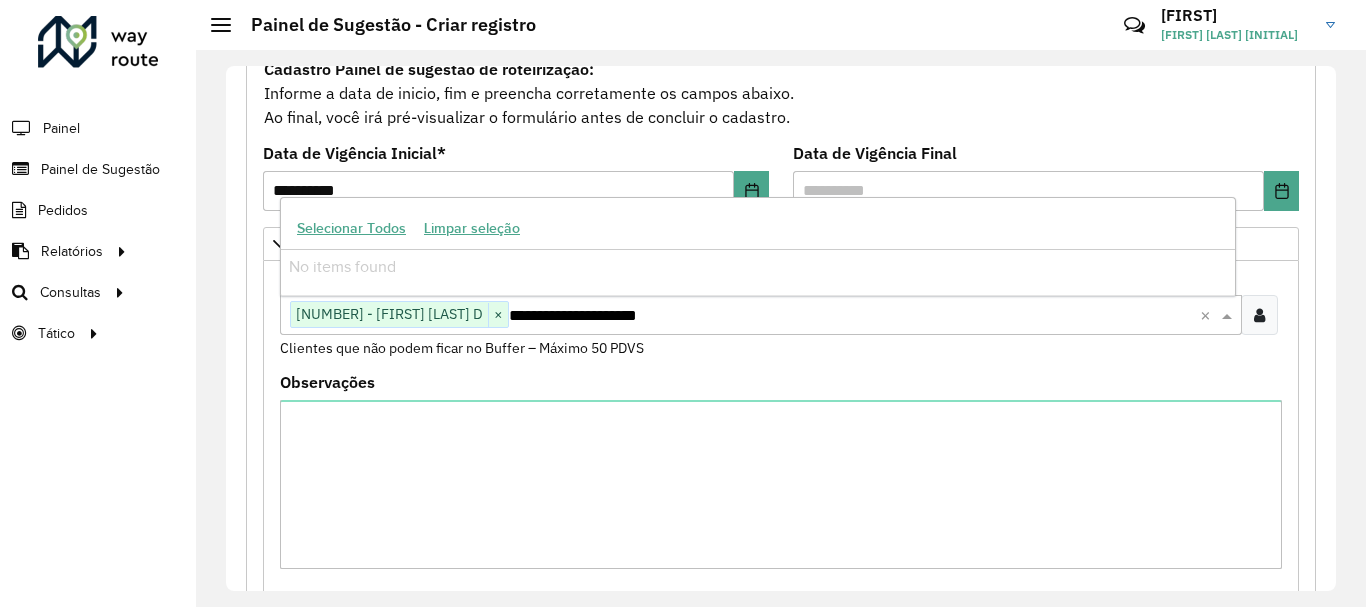 drag, startPoint x: 707, startPoint y: 317, endPoint x: 601, endPoint y: 310, distance: 106.23088 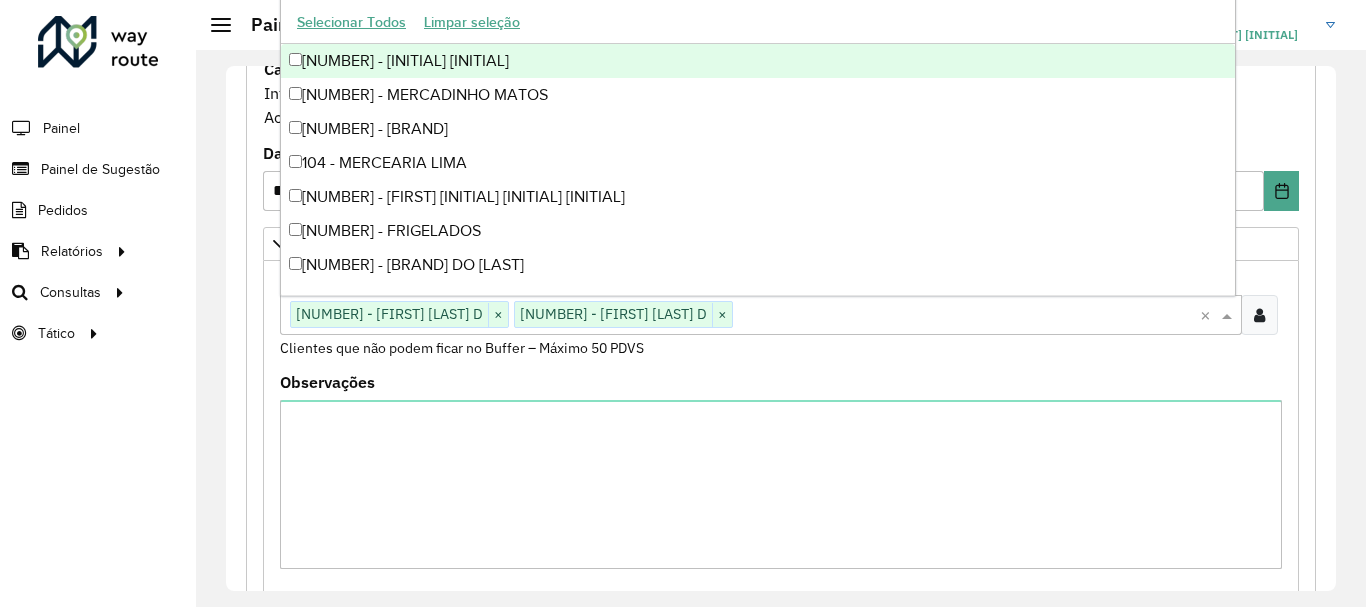 paste on "**********" 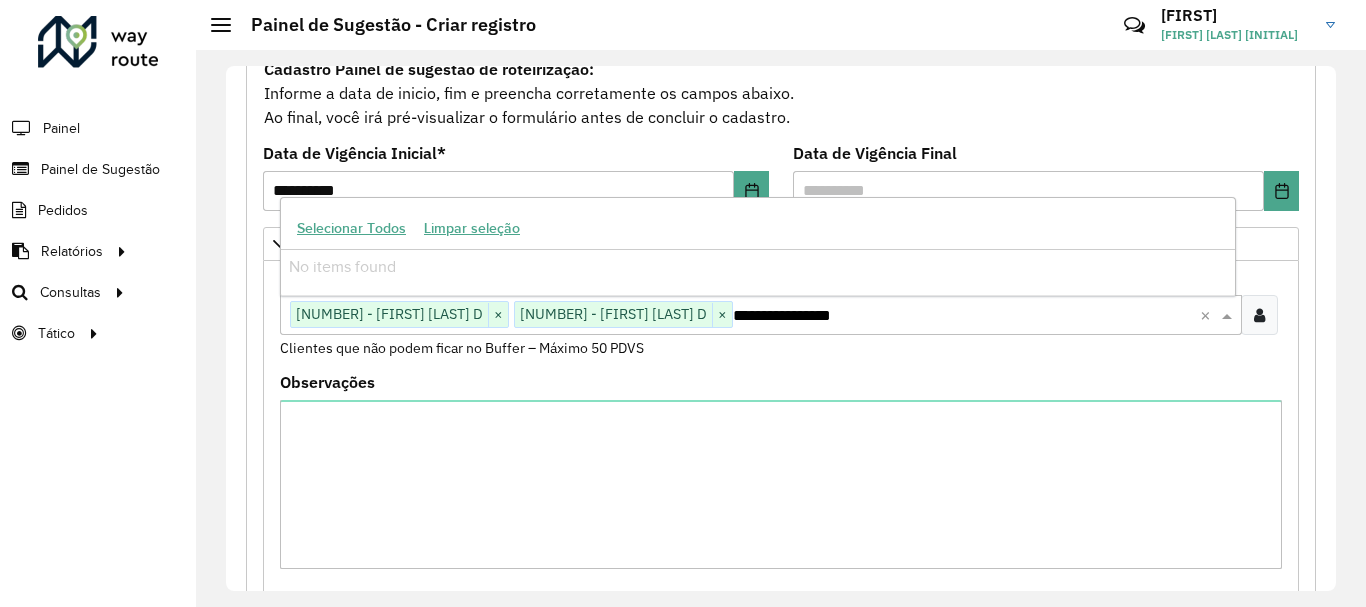 type on "*****" 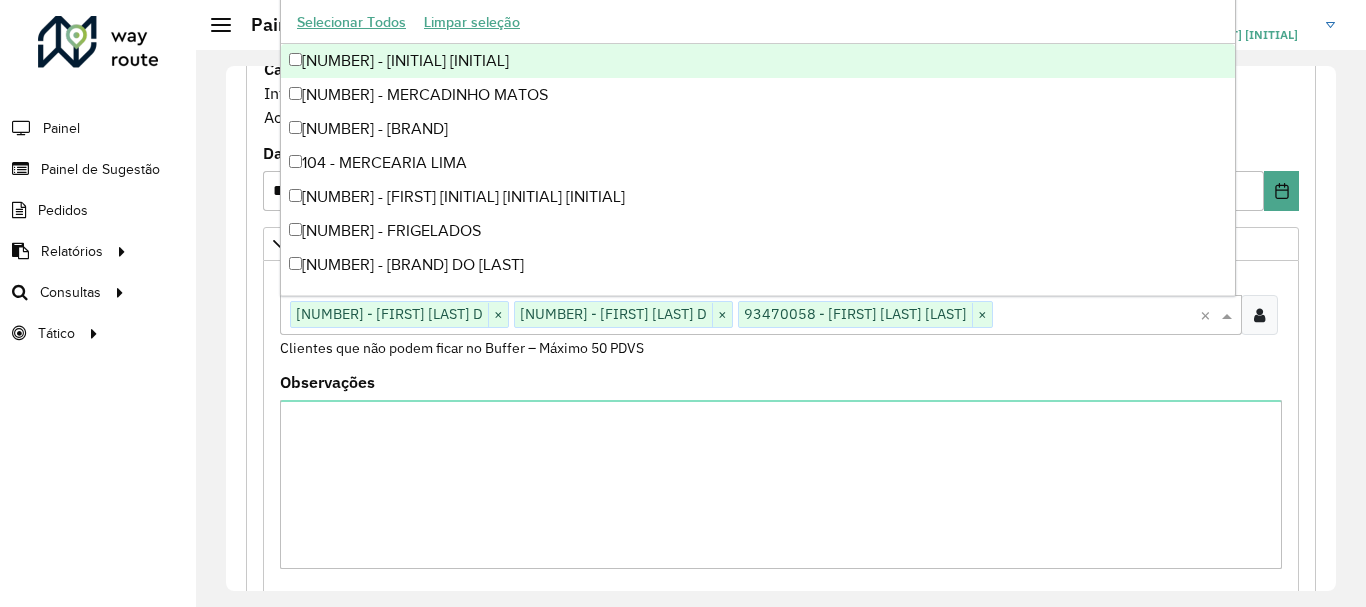 paste on "**********" 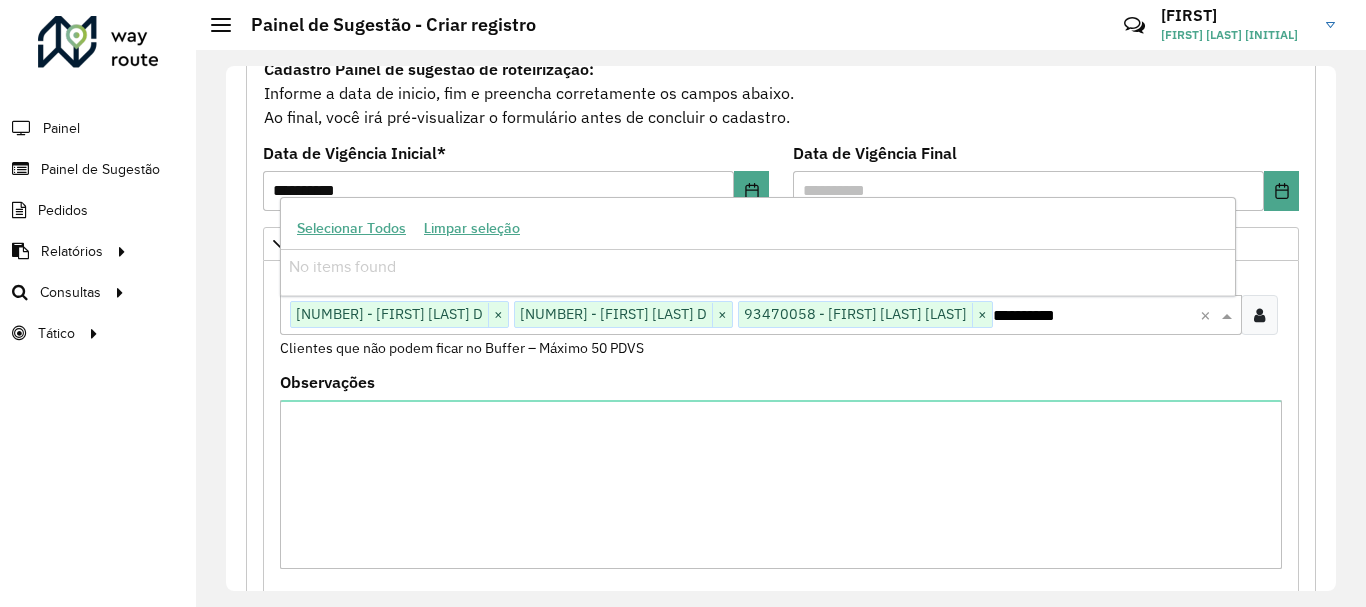 type on "*****" 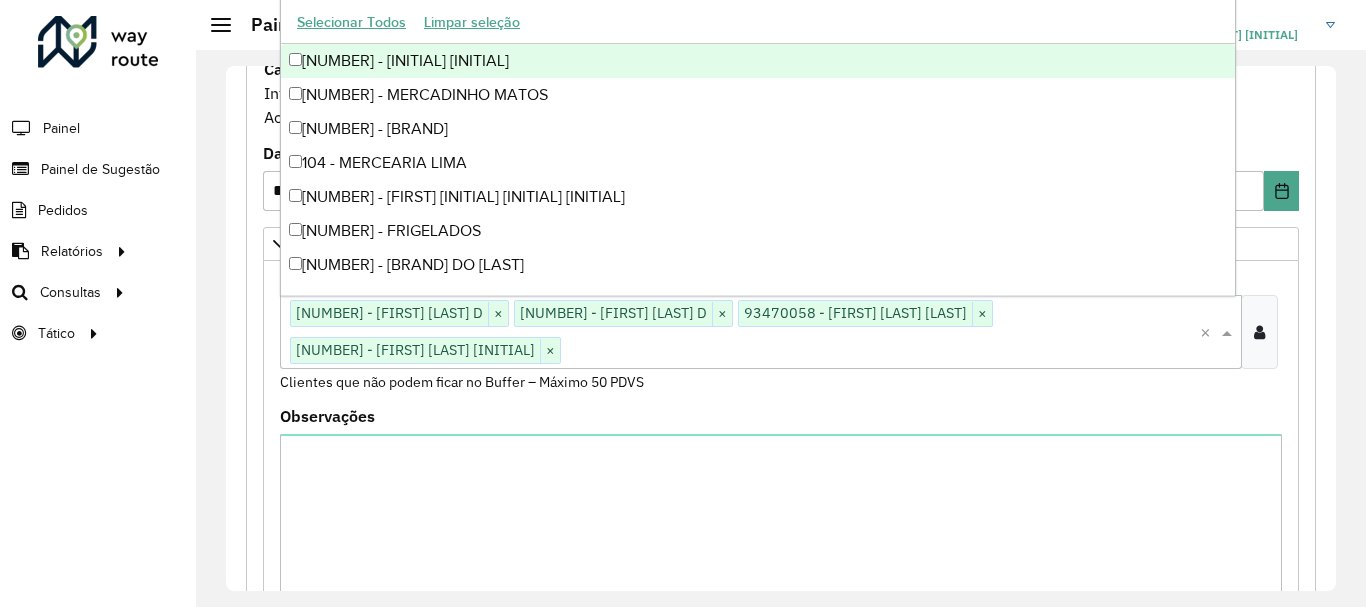paste on "****" 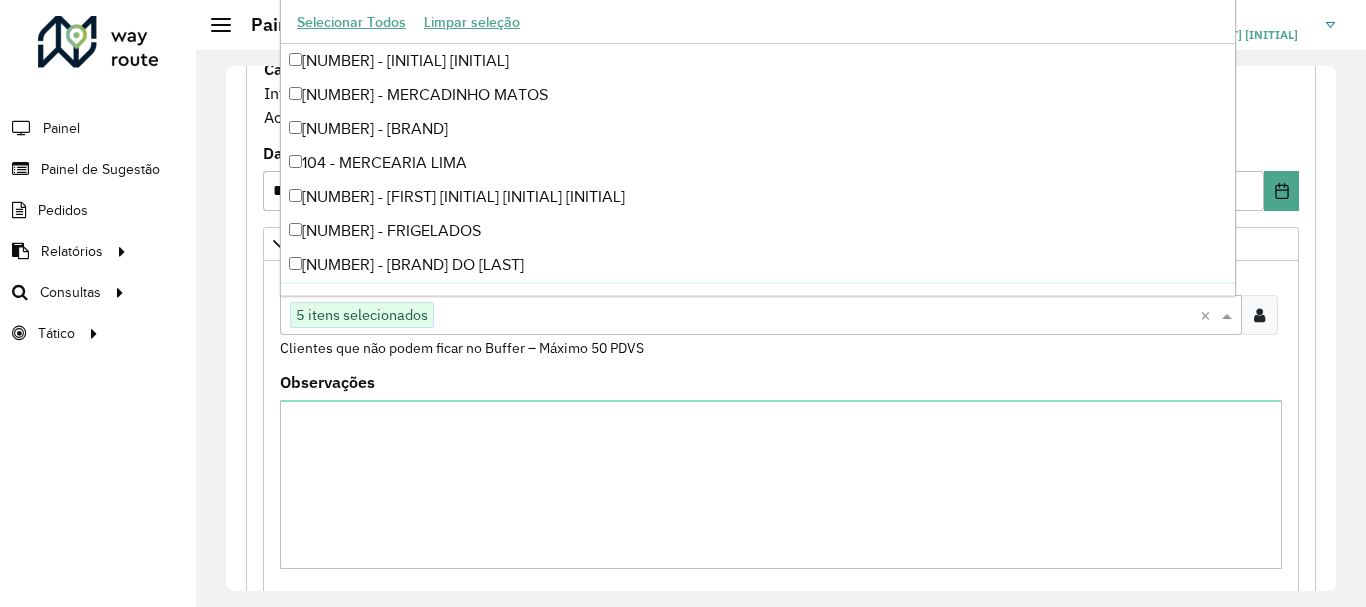 paste on "****" 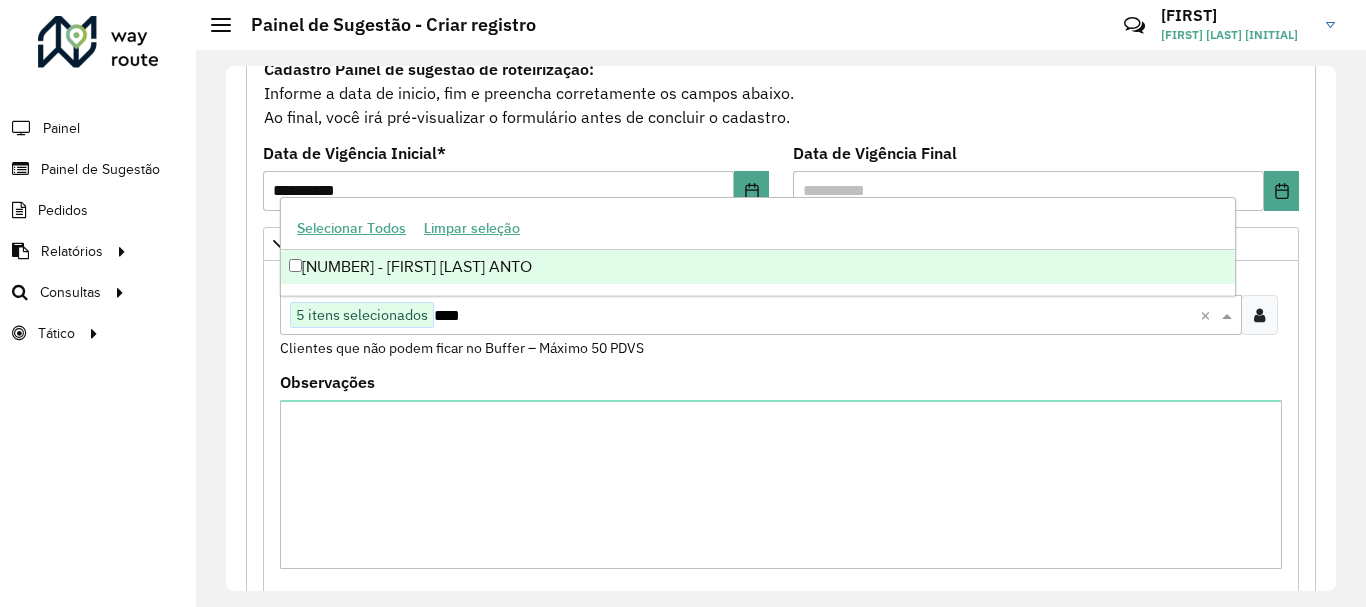 click on "[NUMBER] - [FIRST] [LAST] ANTO" at bounding box center (758, 267) 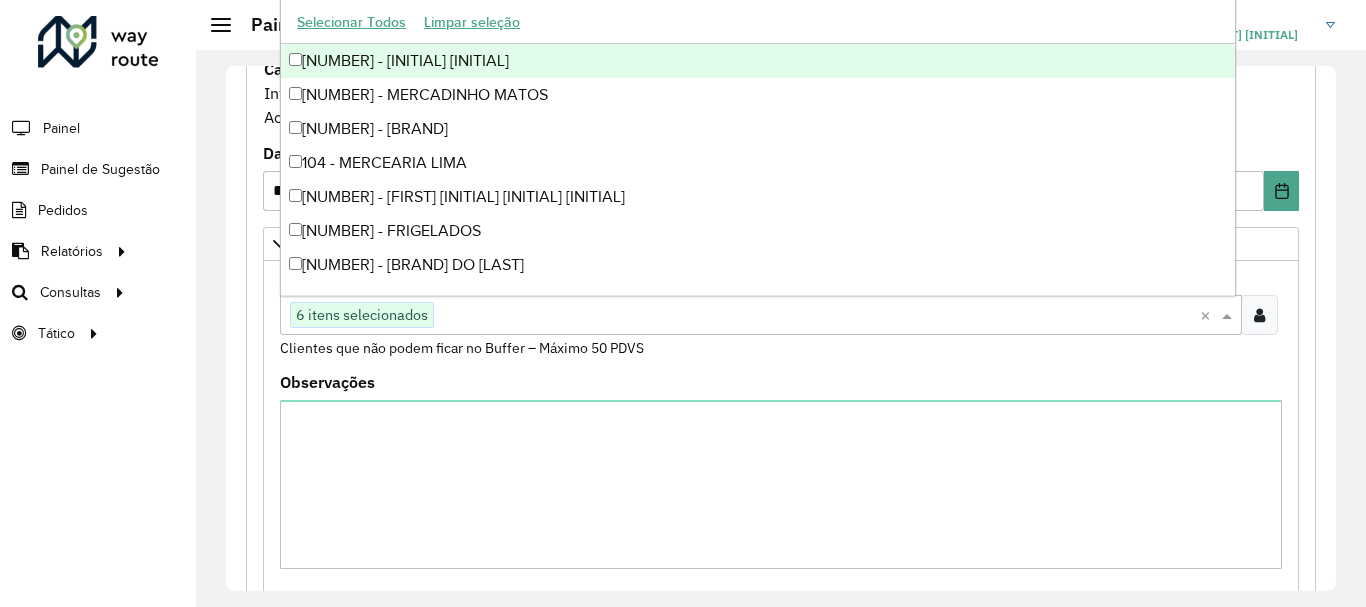 paste on "**********" 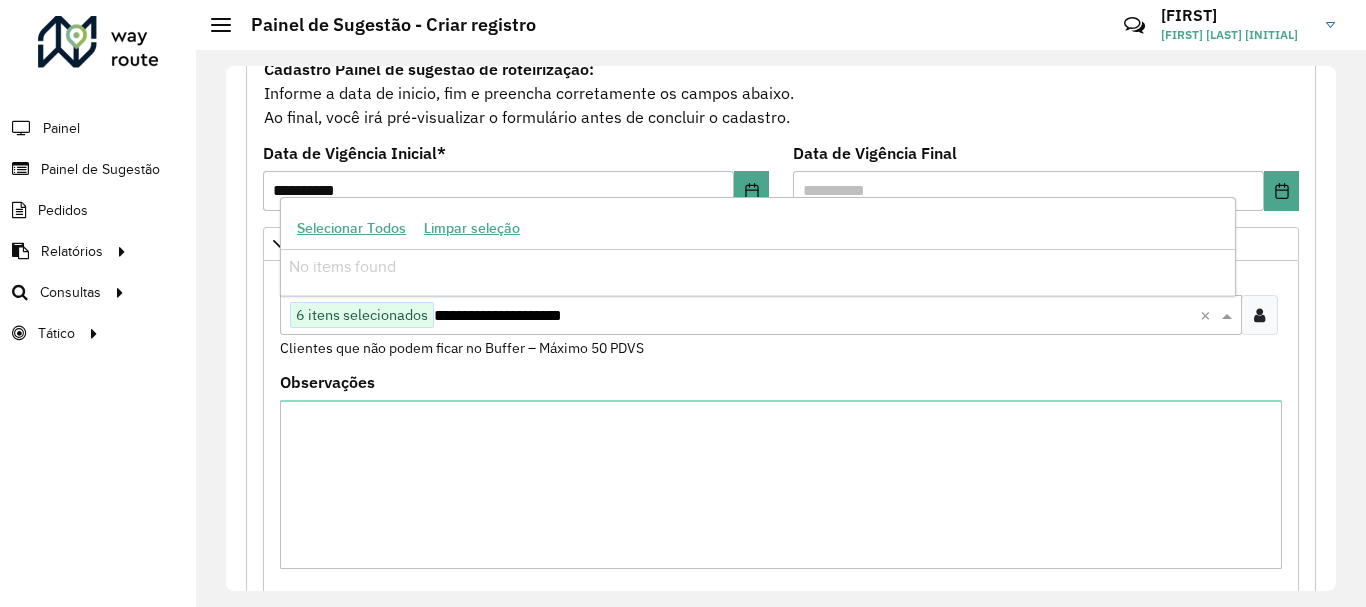 type on "****" 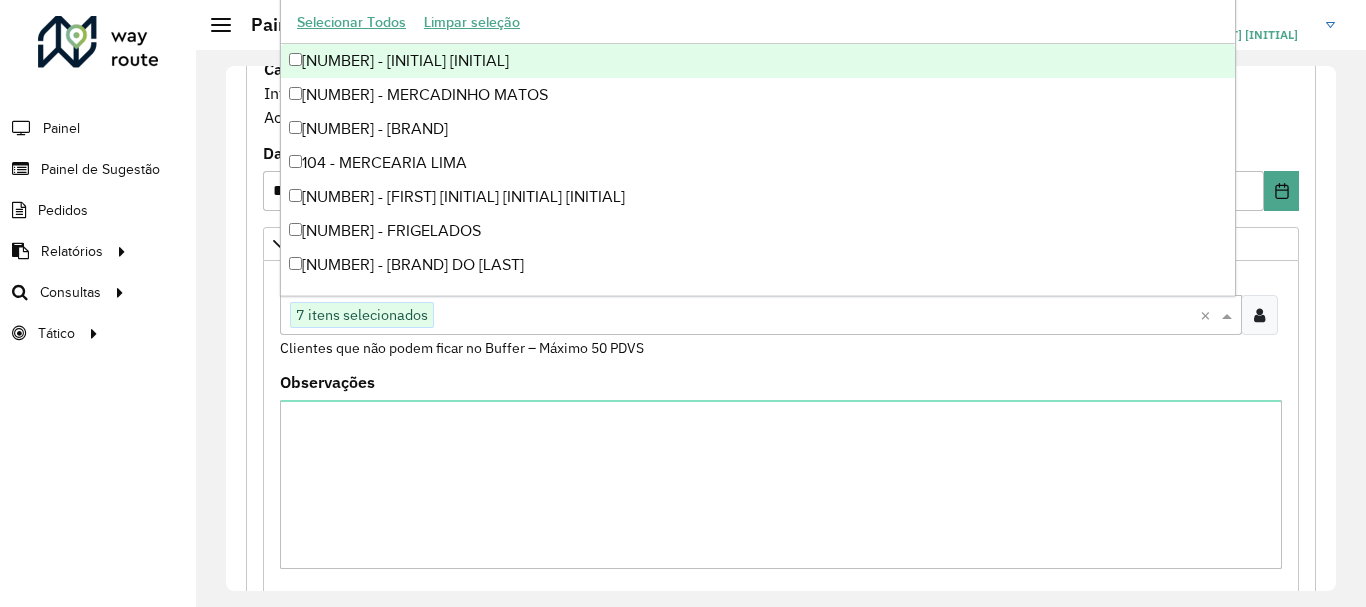 paste on "**********" 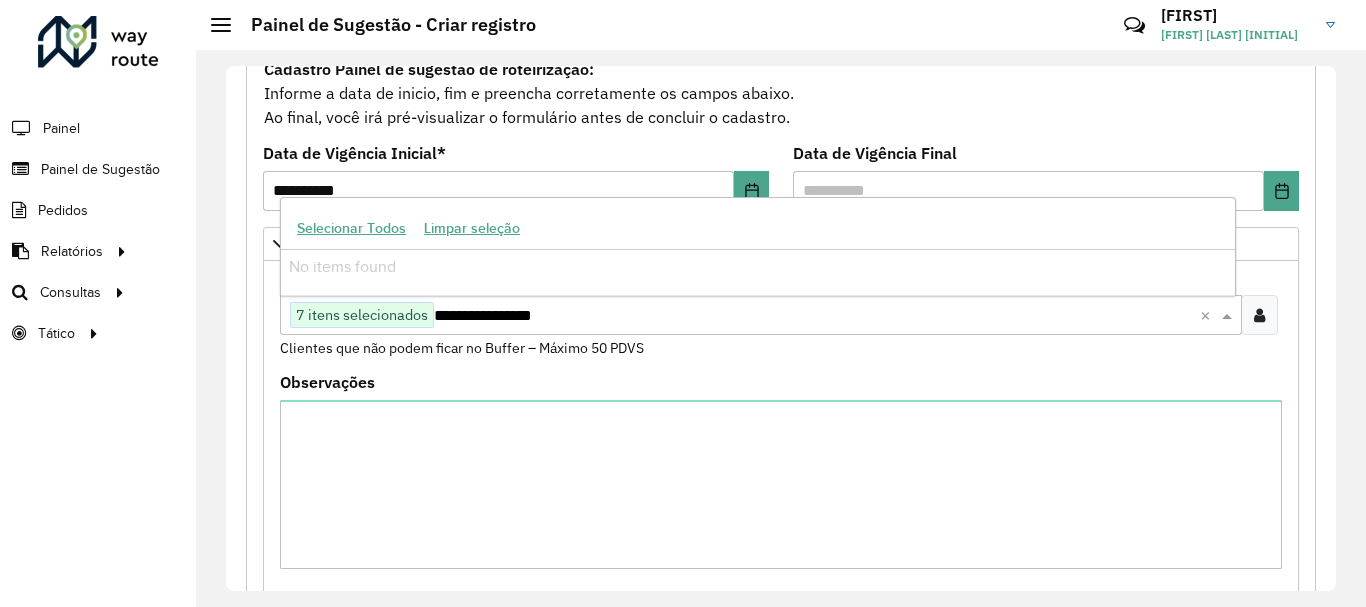 type on "****" 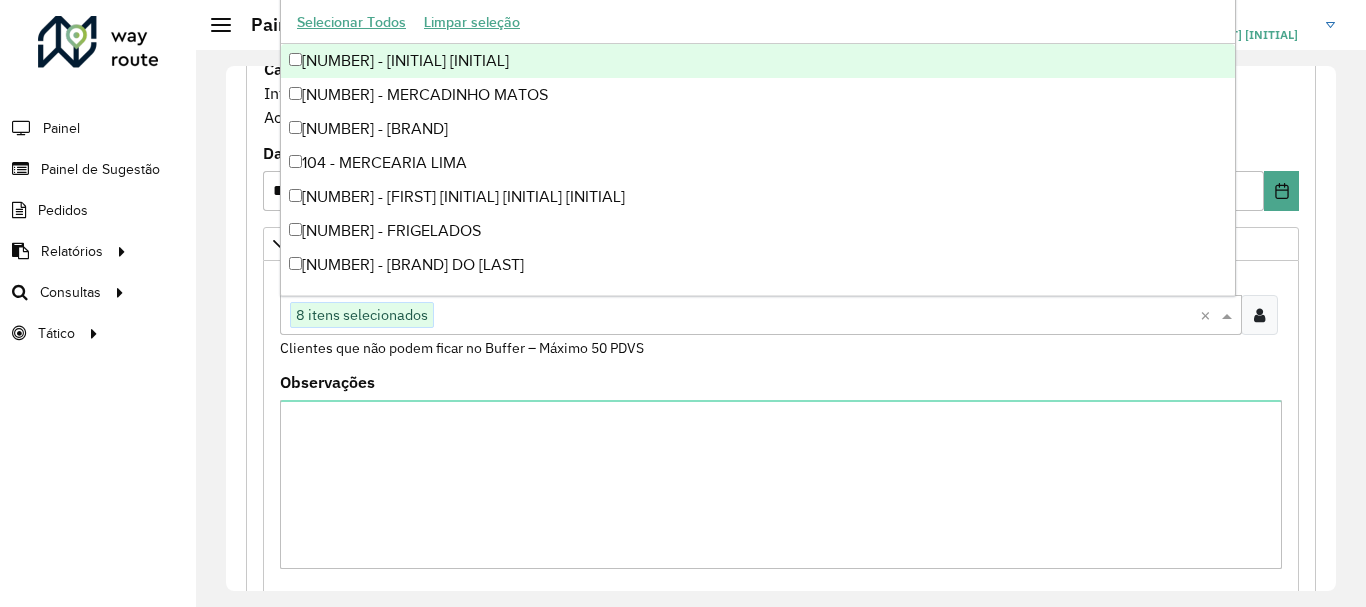 paste on "**********" 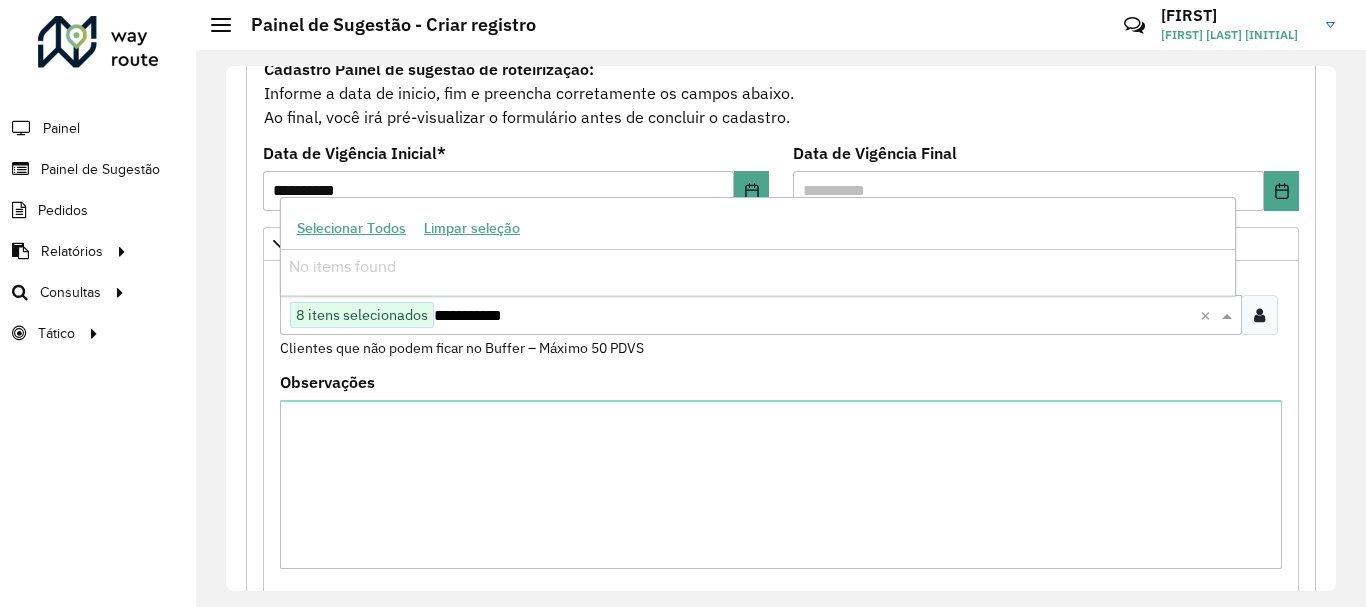type on "****" 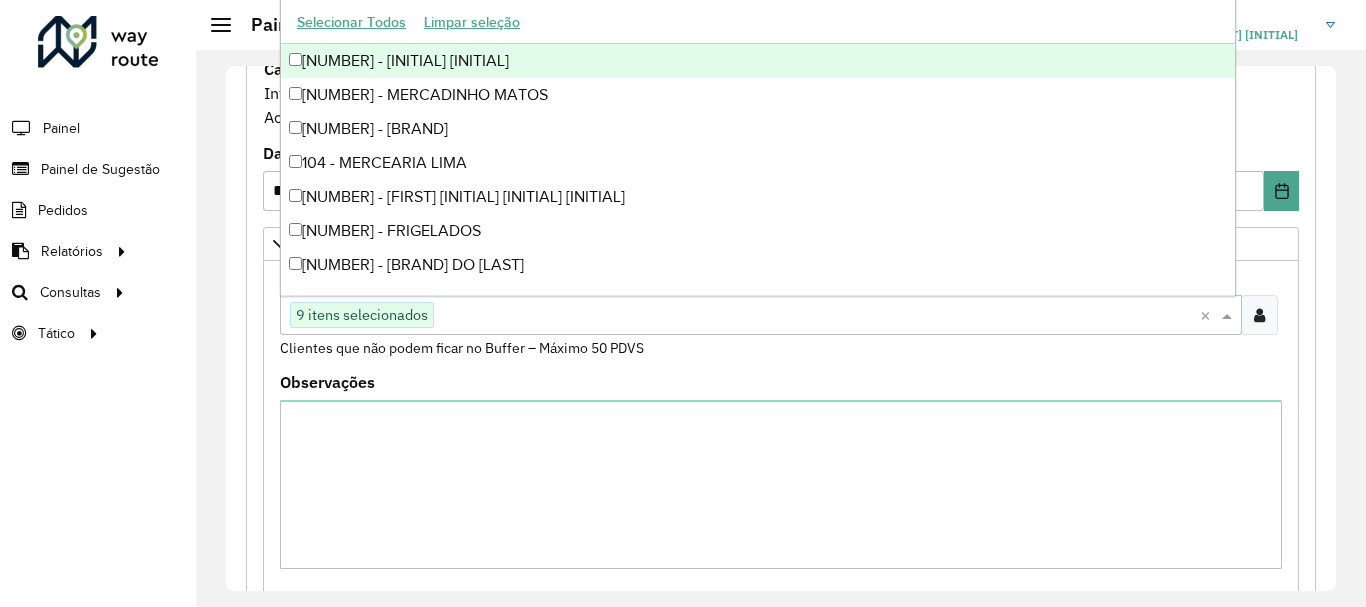 paste on "*****" 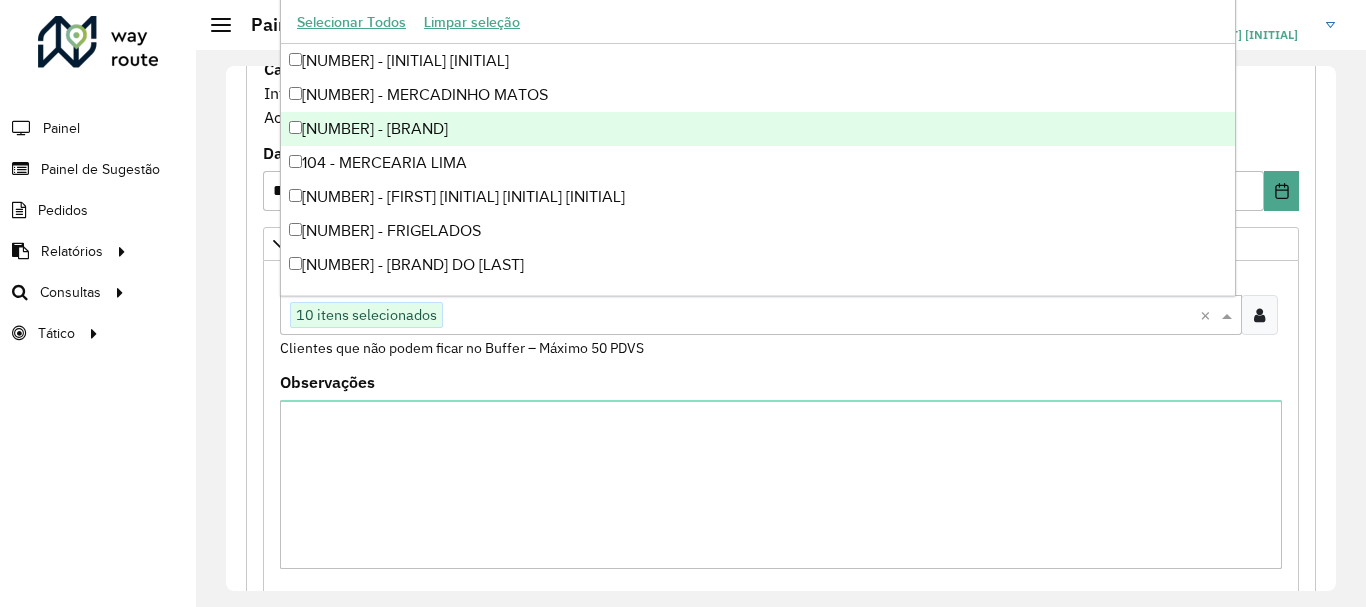 paste on "*****" 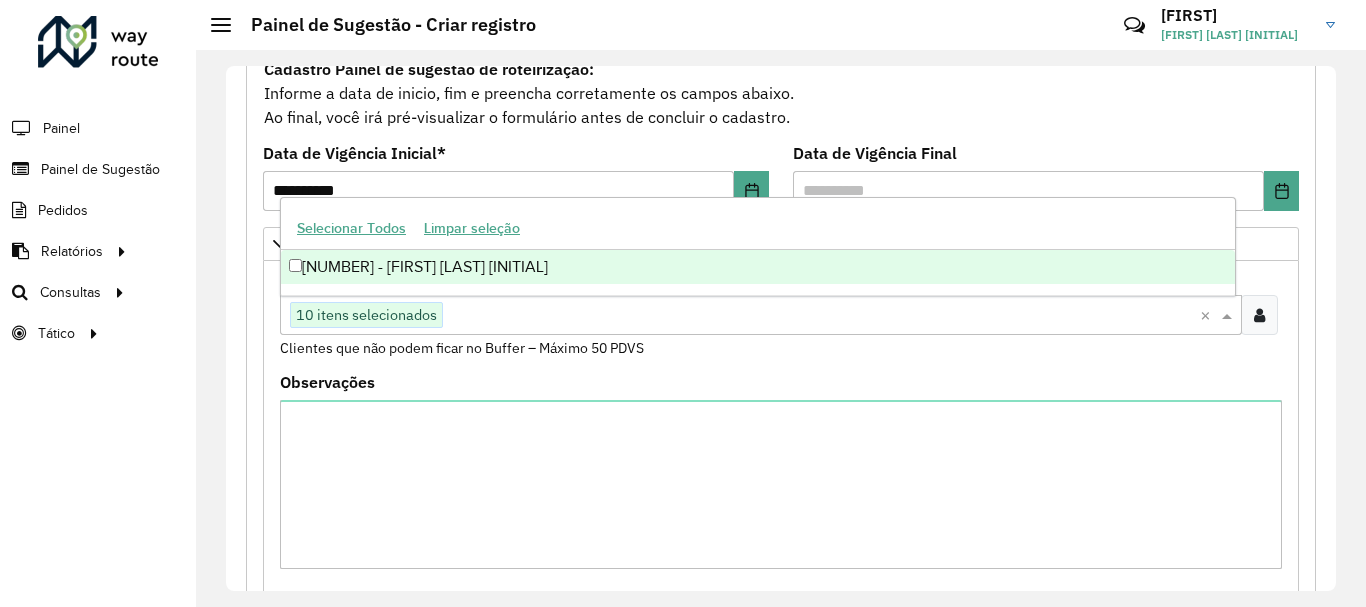 type on "*****" 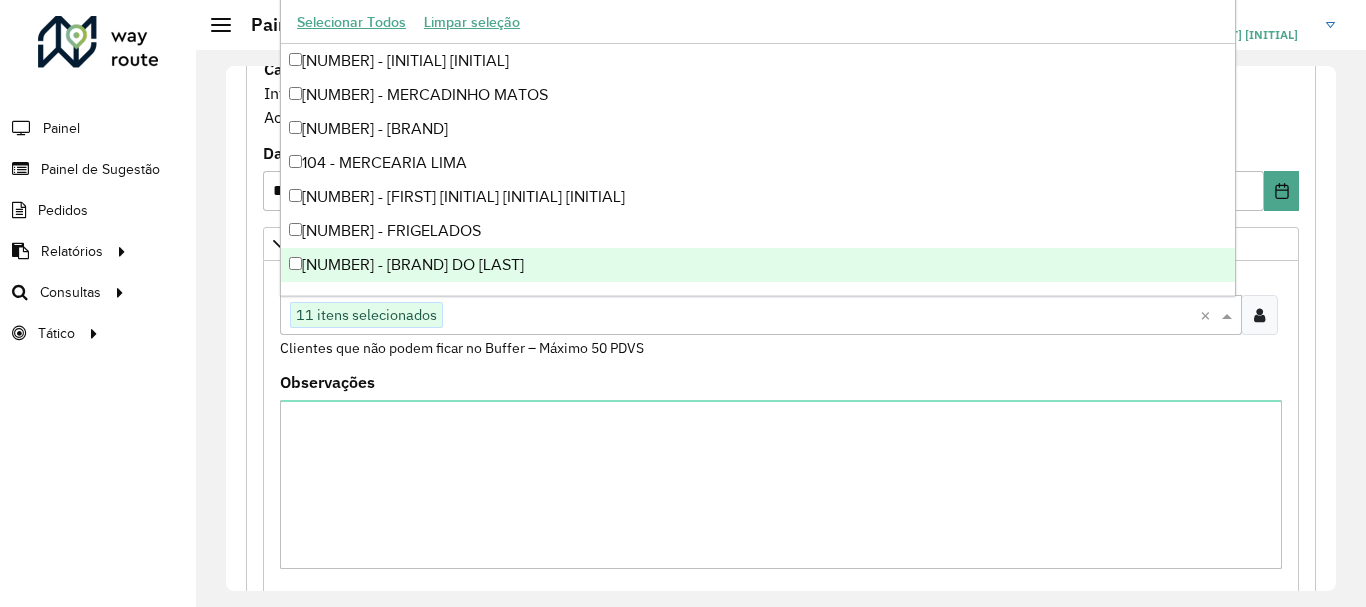 paste on "**********" 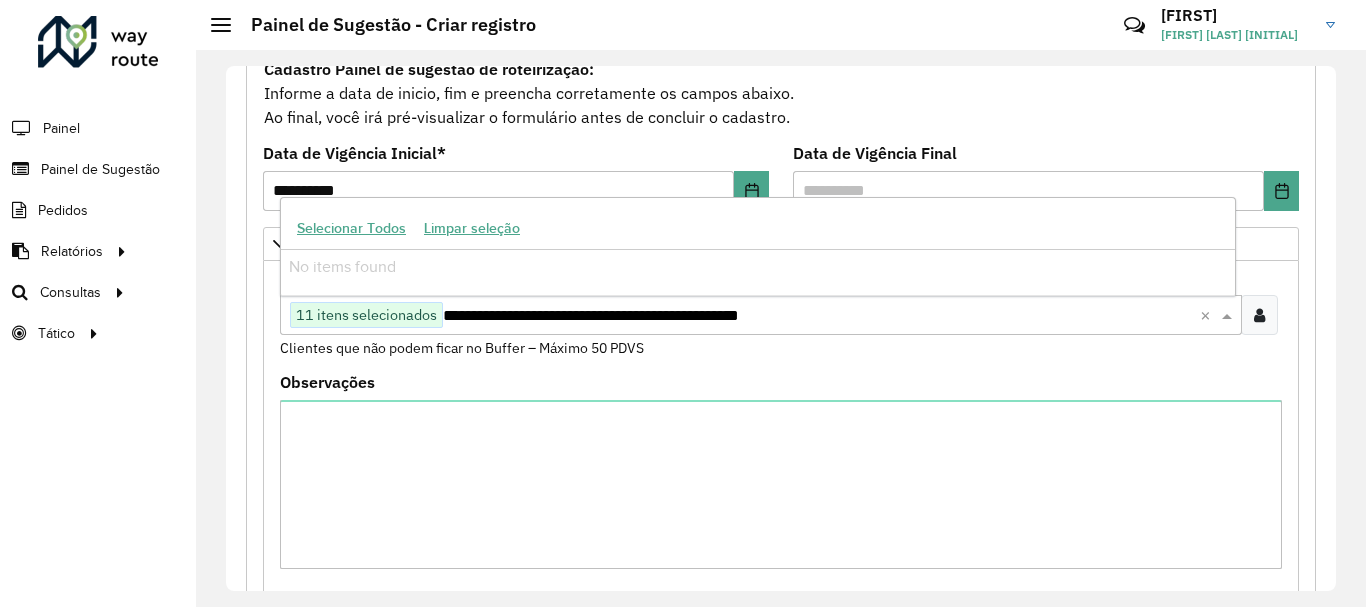 type on "*****" 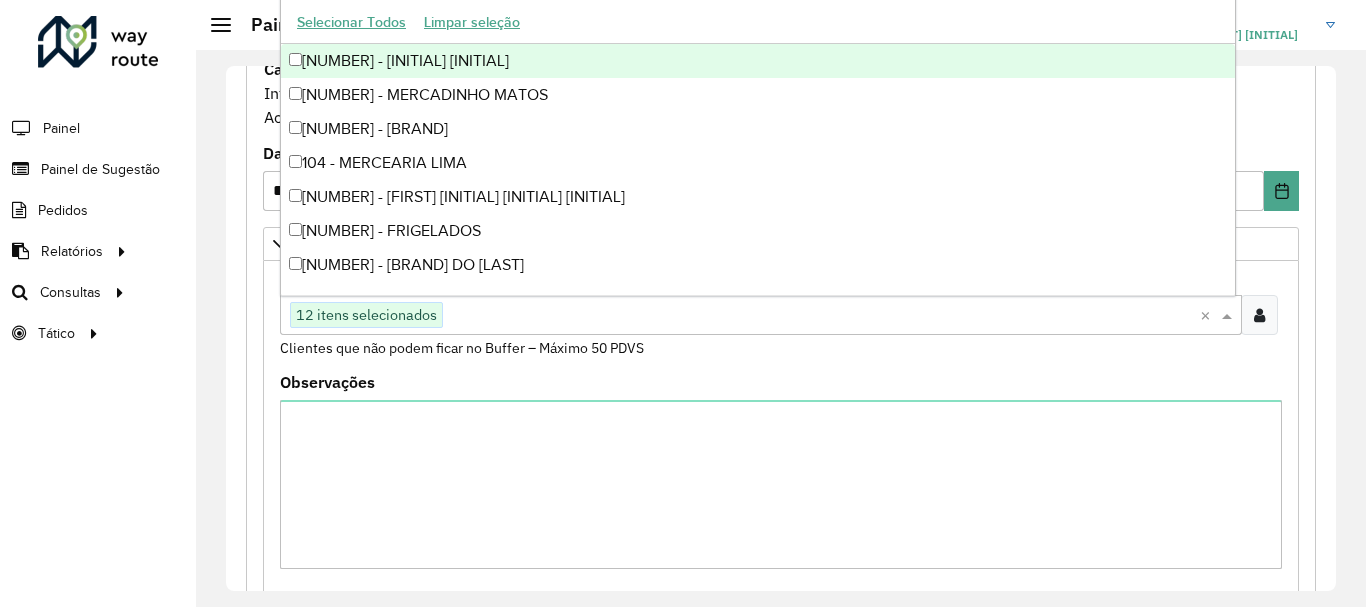 paste on "**********" 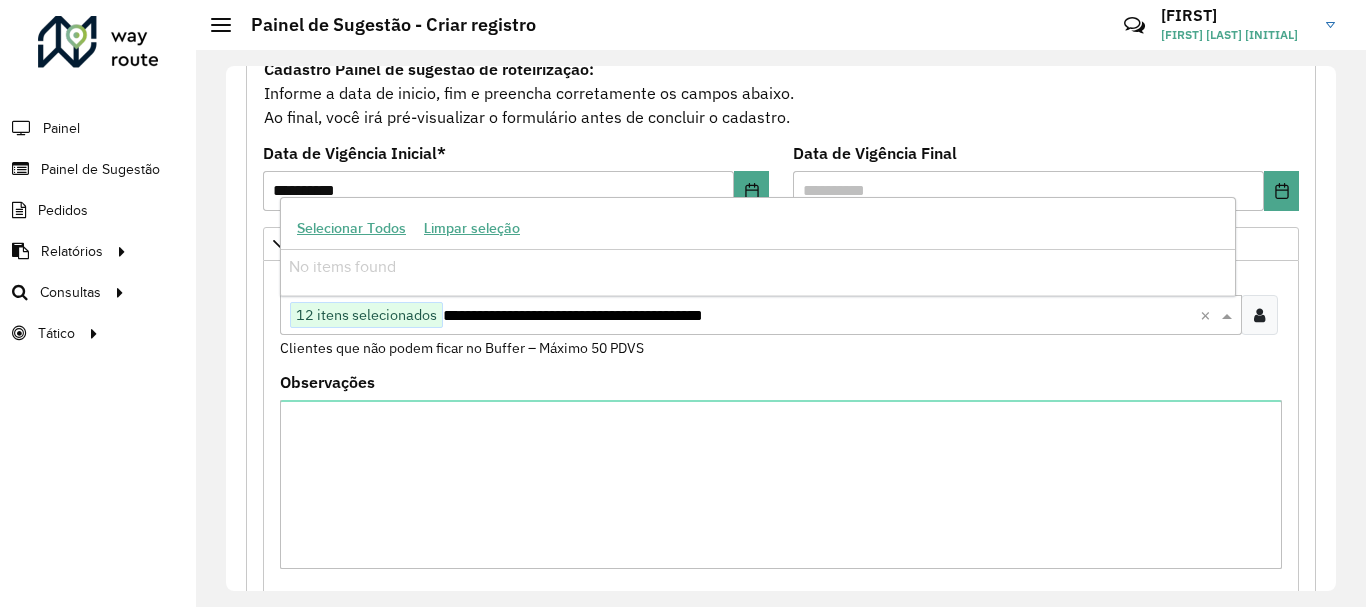type on "****" 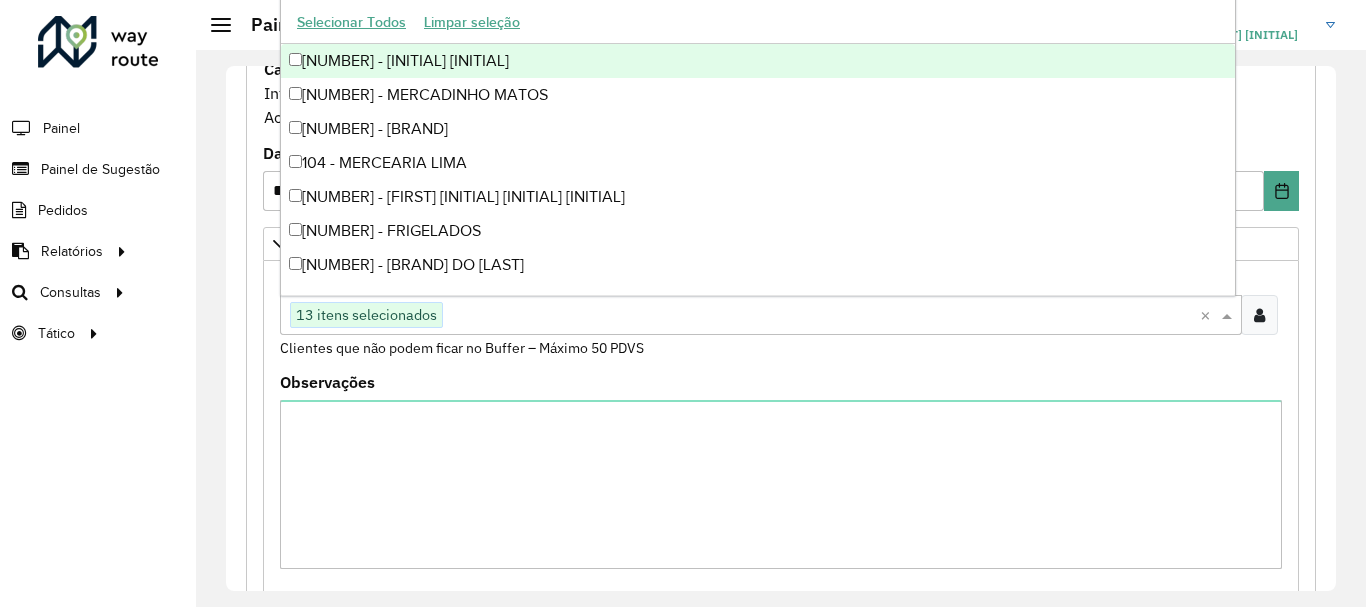paste on "**********" 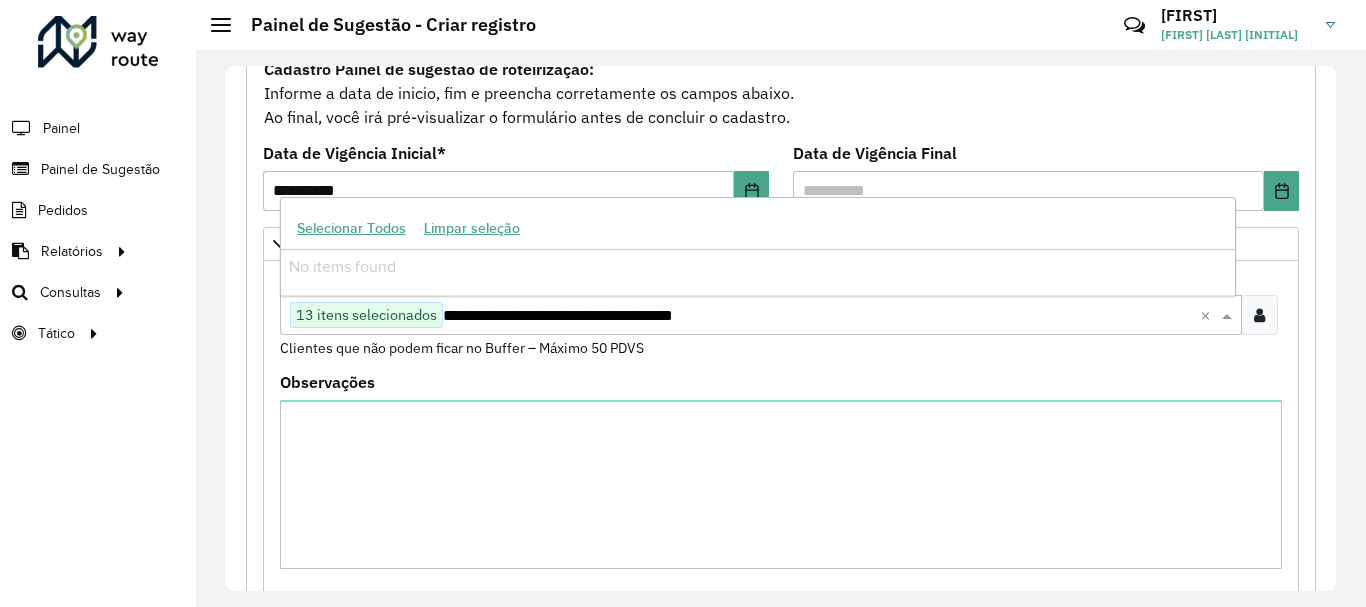type on "*****" 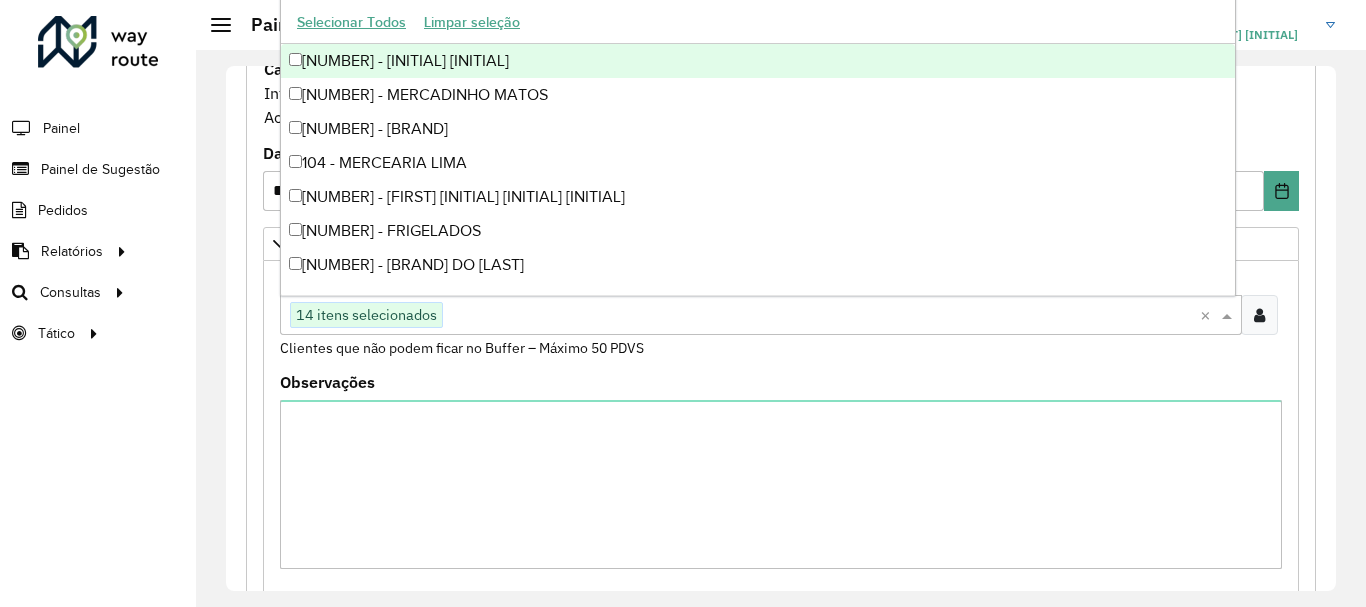 paste on "**********" 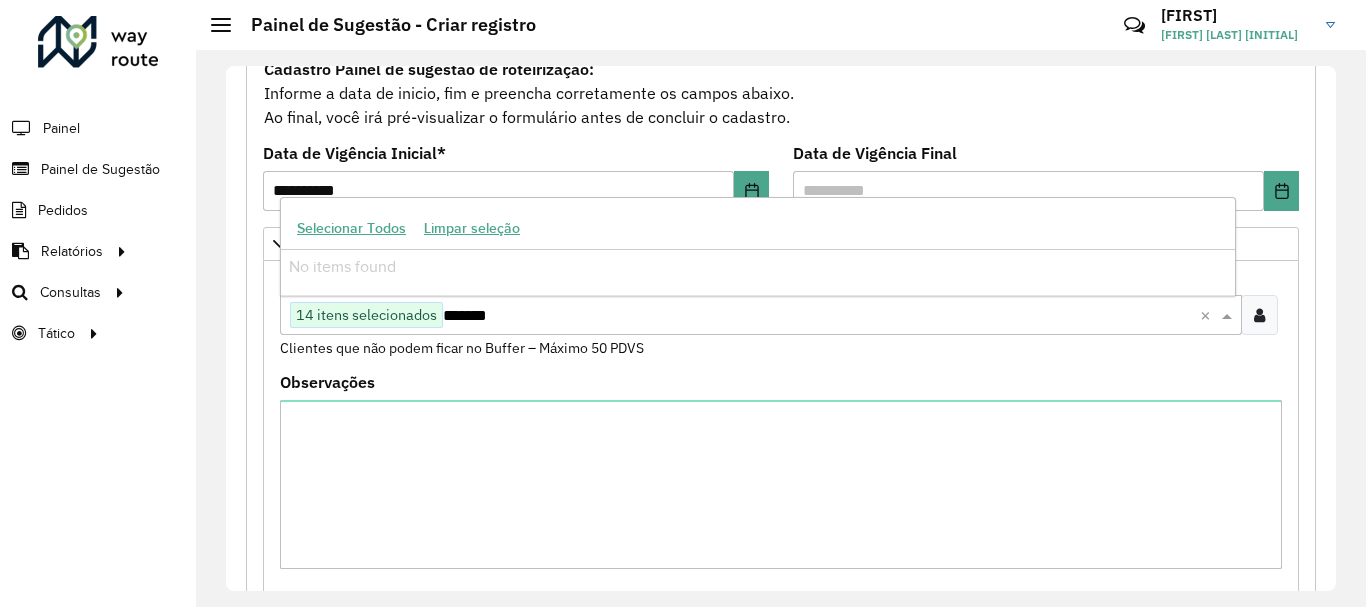 type on "*****" 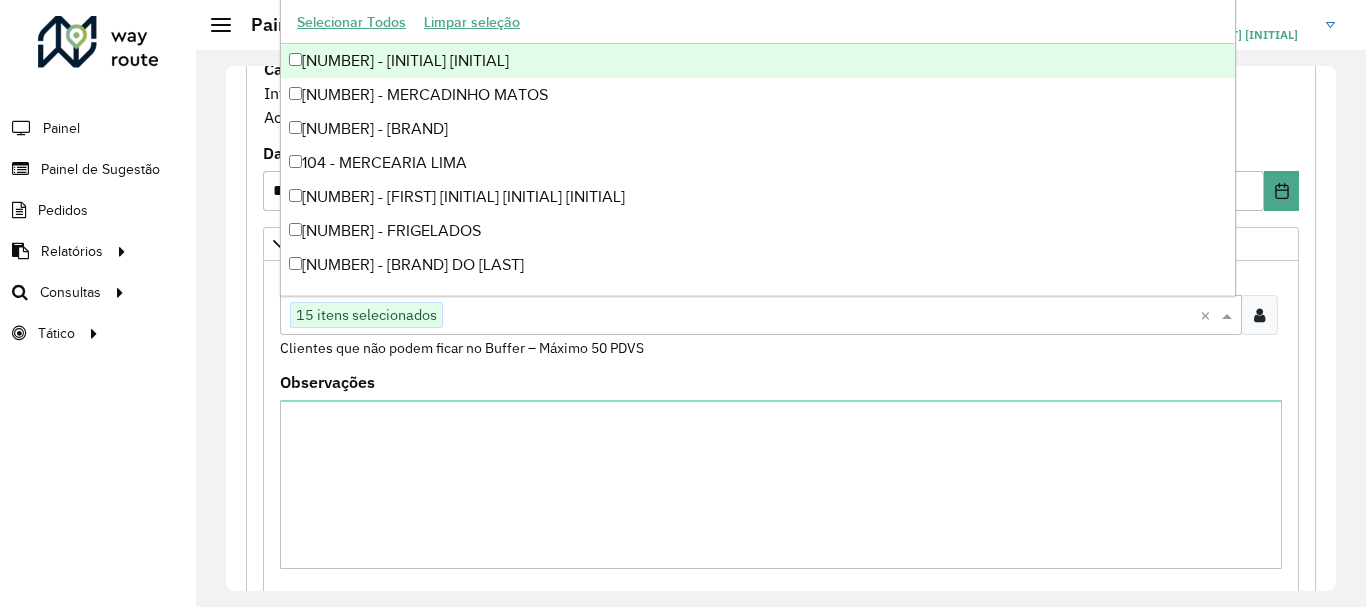 paste on "**********" 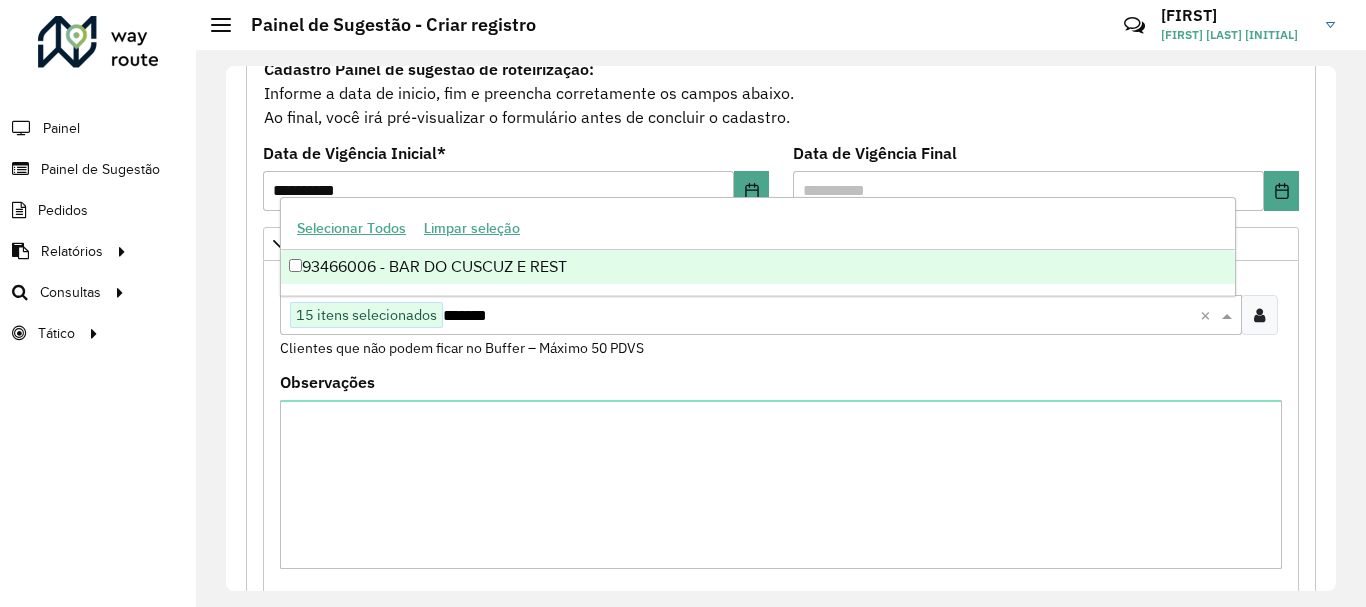 type on "*****" 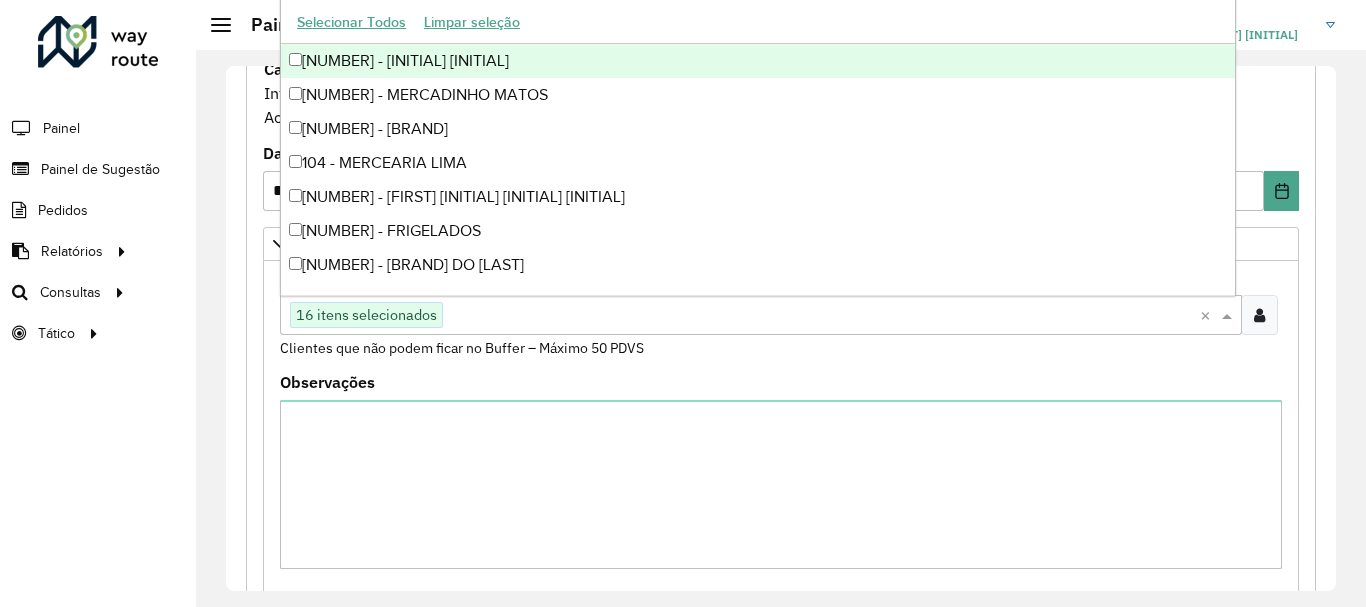 paste on "**********" 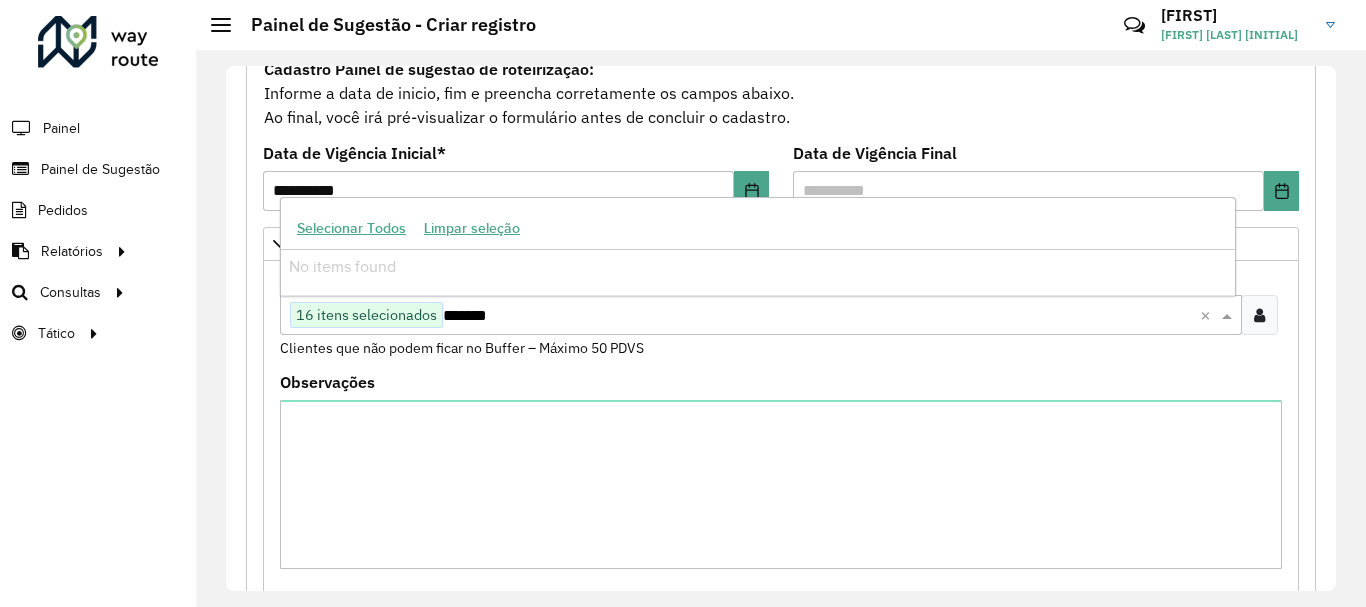 type on "*****" 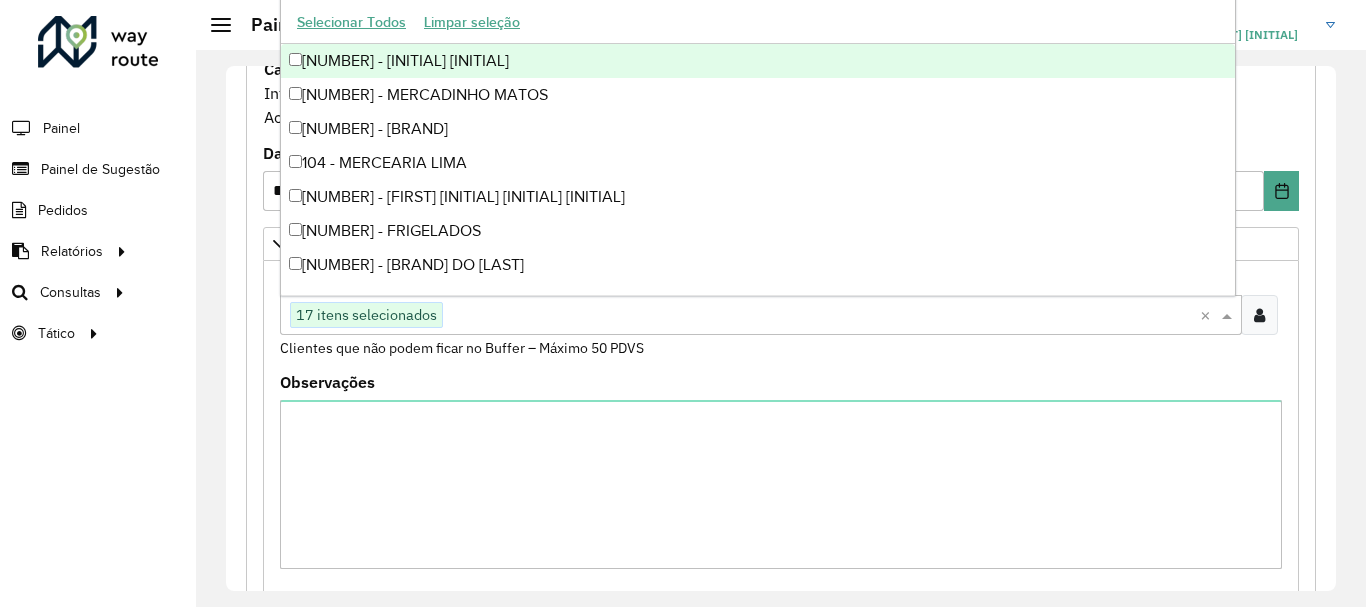 paste on "**********" 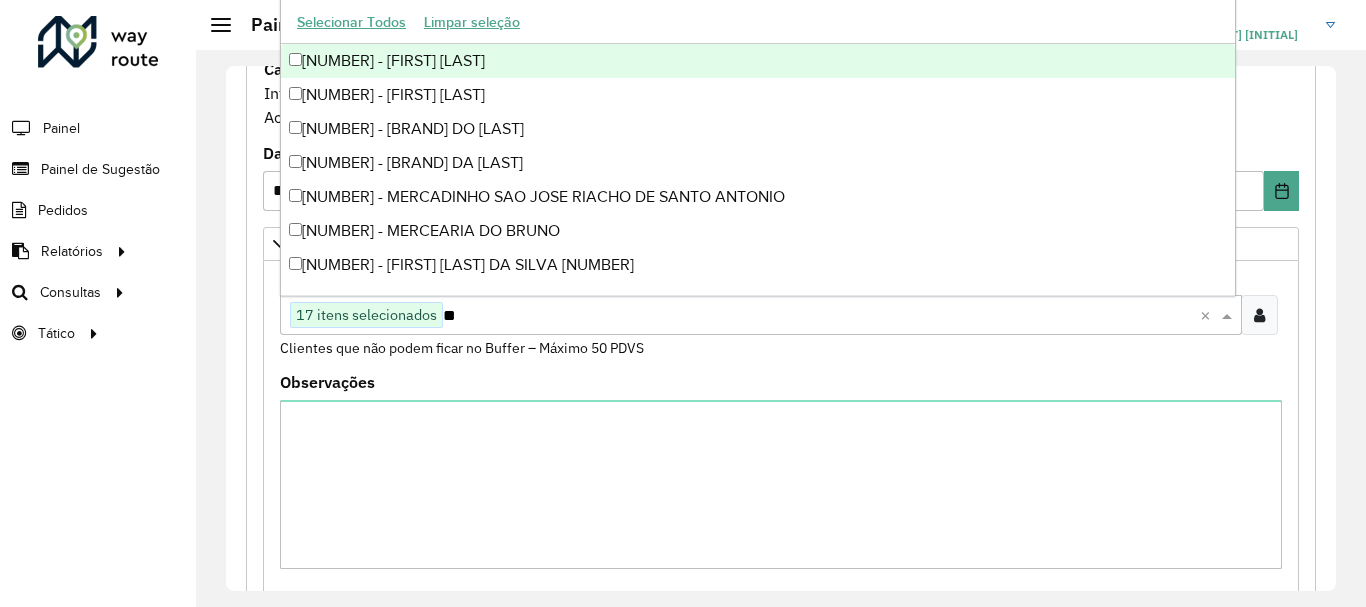 type on "*" 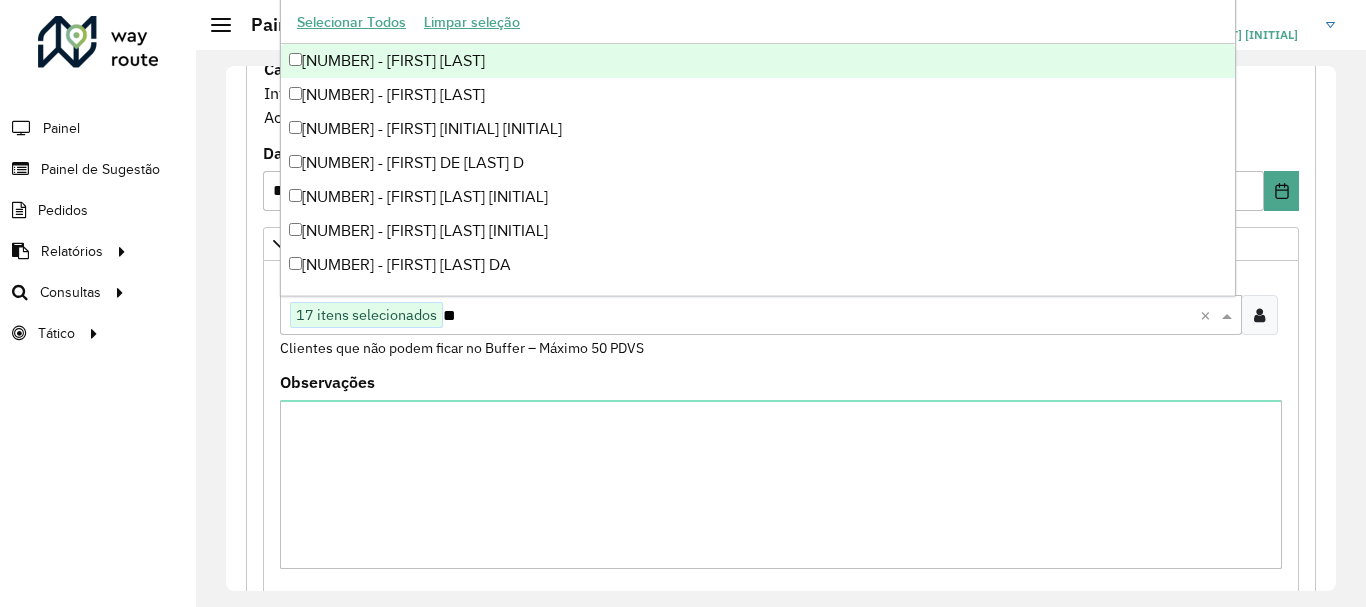 type on "*" 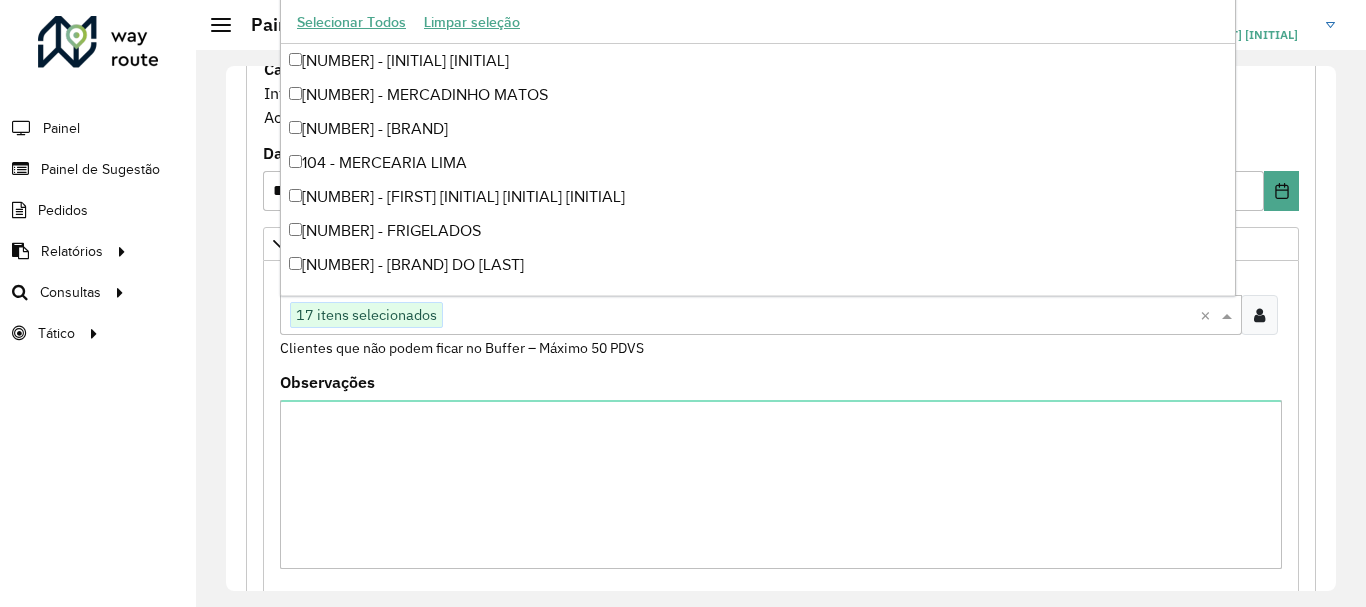 paste on "*****" 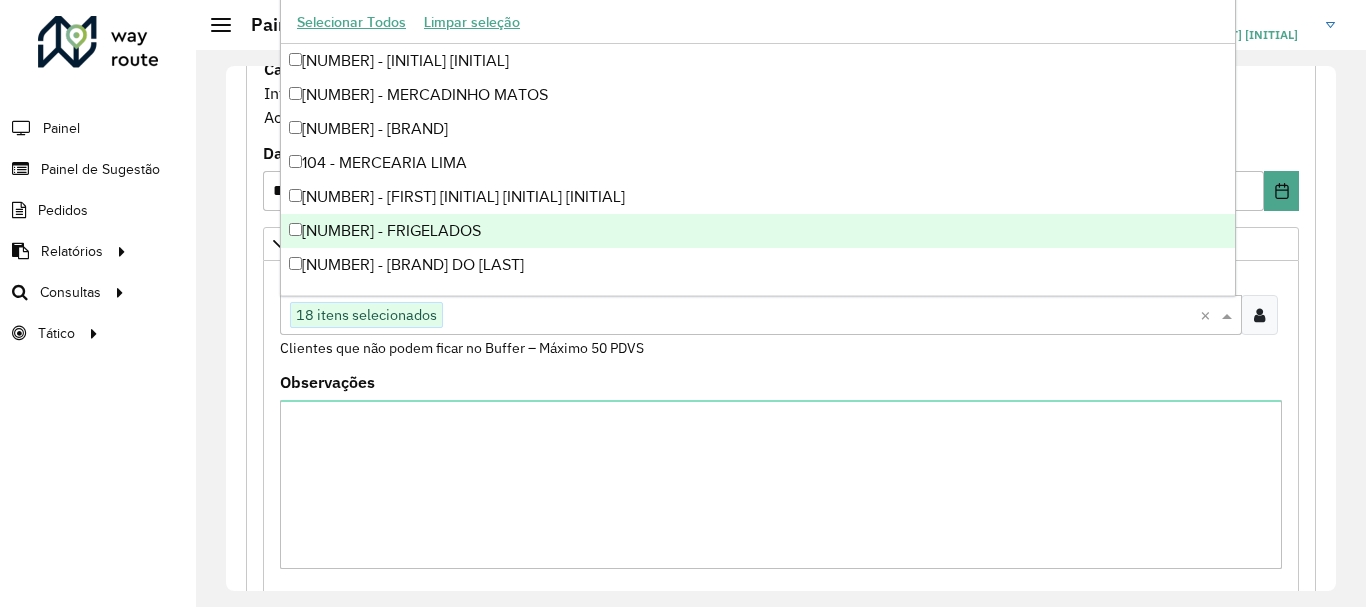 paste on "****" 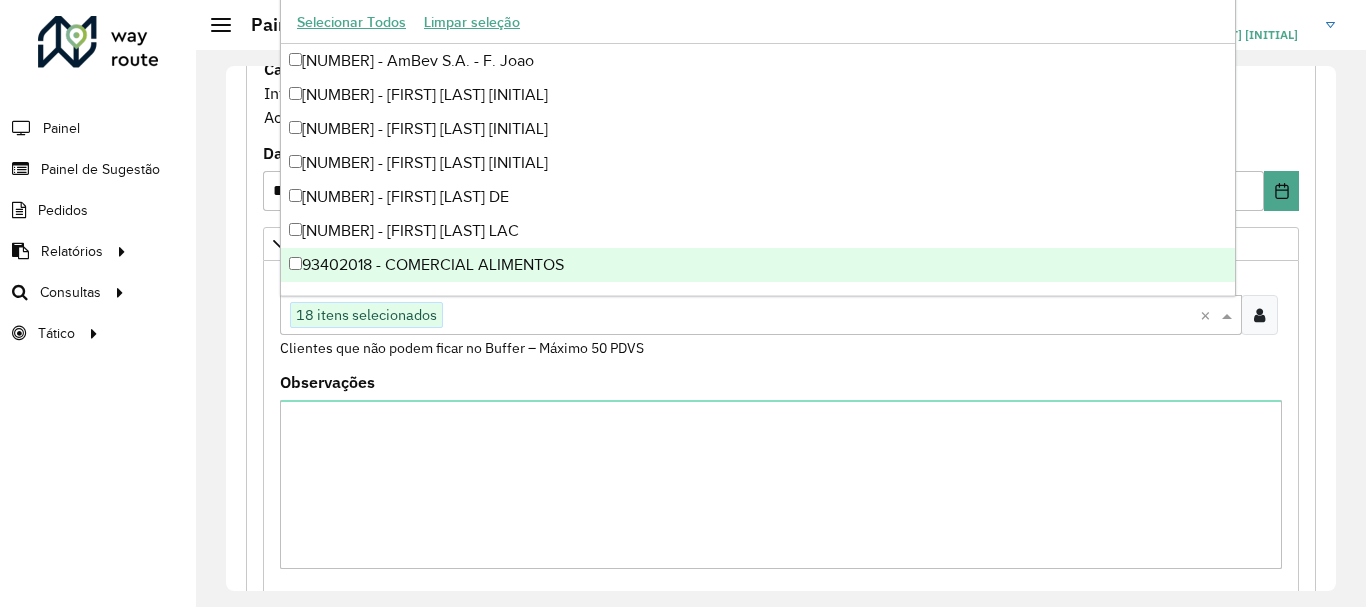 type on "****" 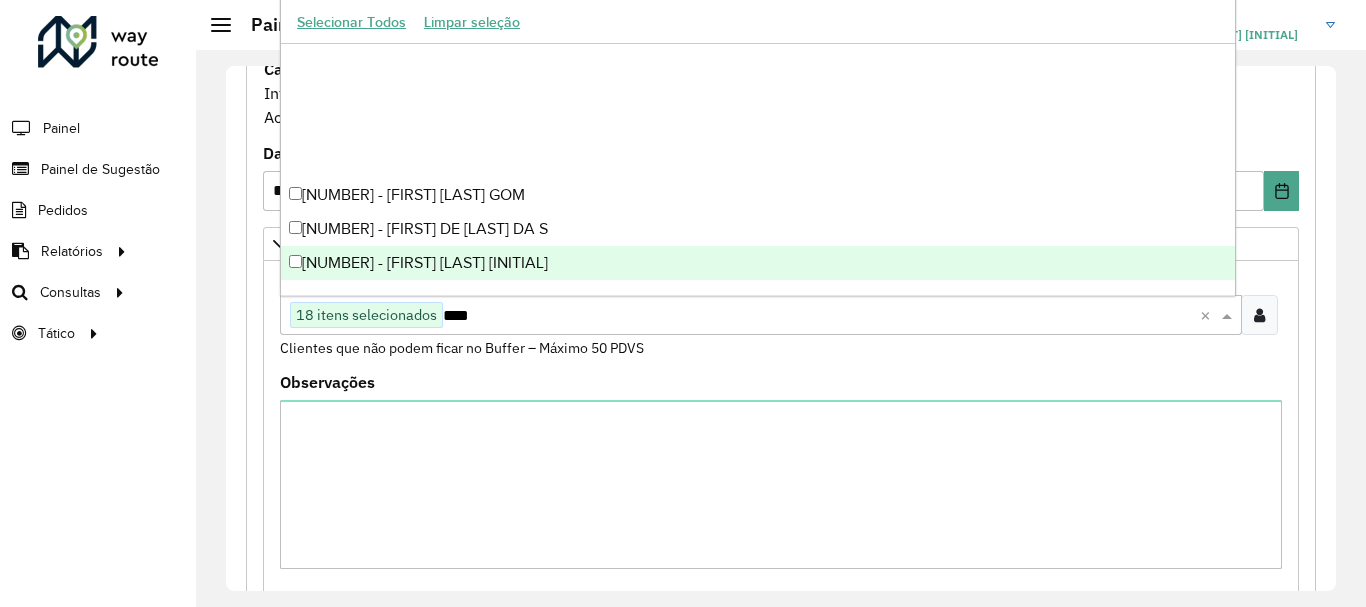 scroll, scrollTop: 15944, scrollLeft: 0, axis: vertical 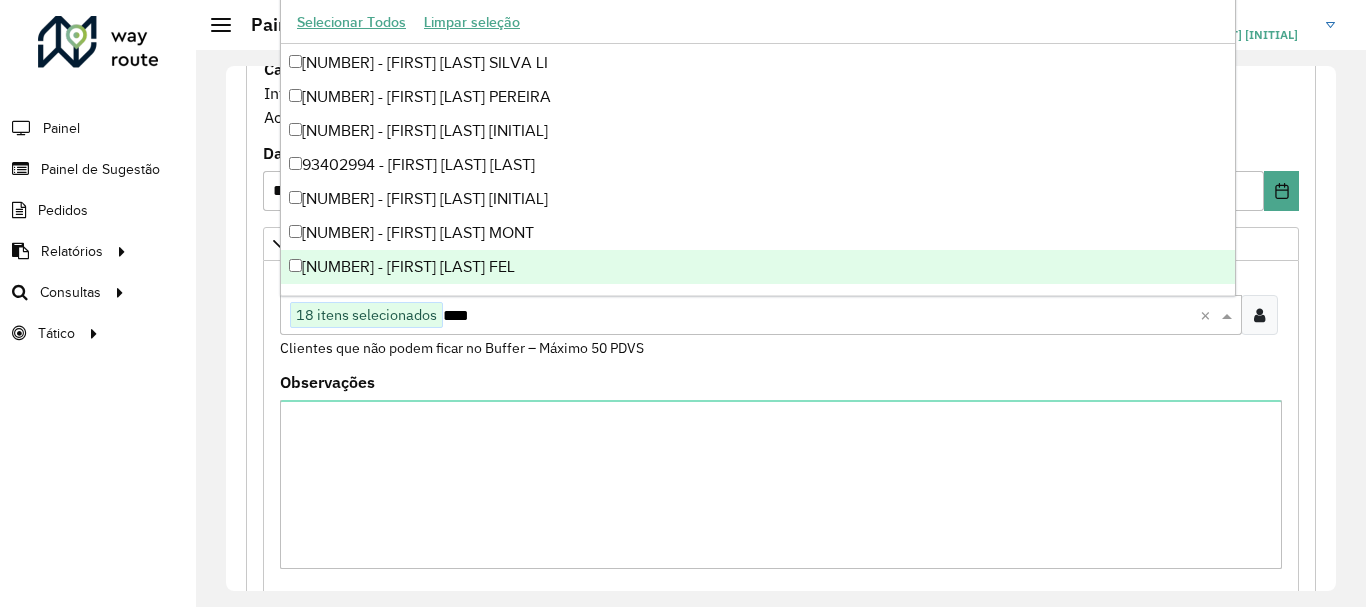 click on "[NUMBER] - [FIRST] [LAST] FEL" at bounding box center (758, 267) 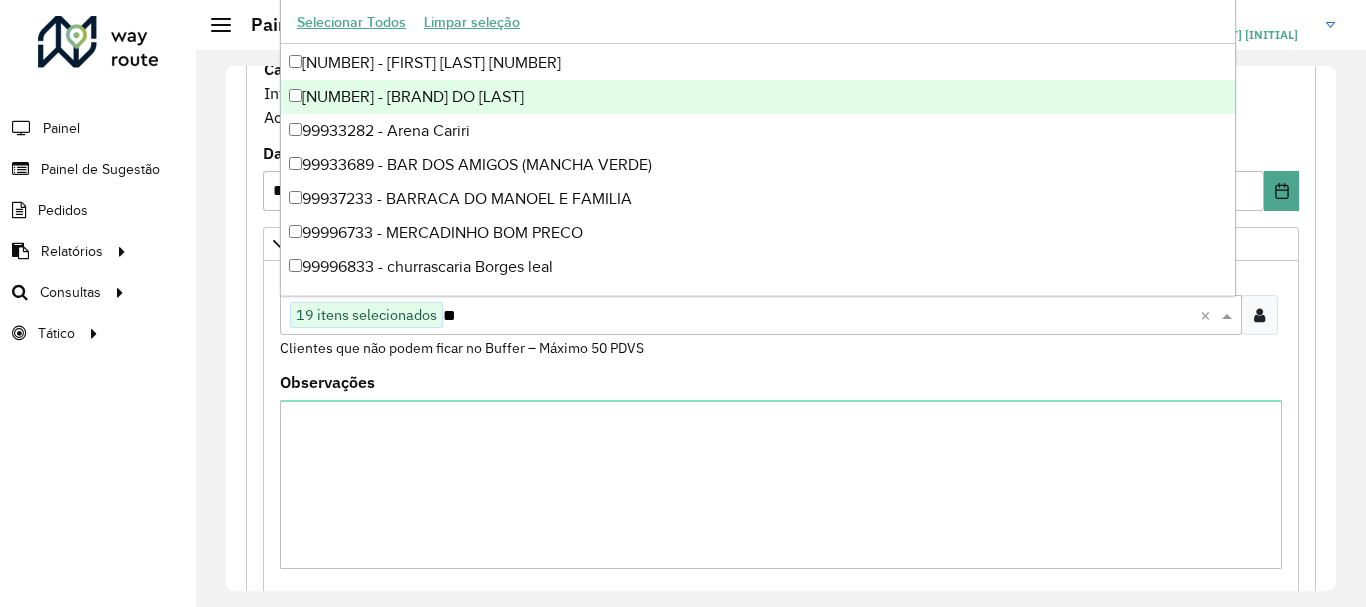 type on "***" 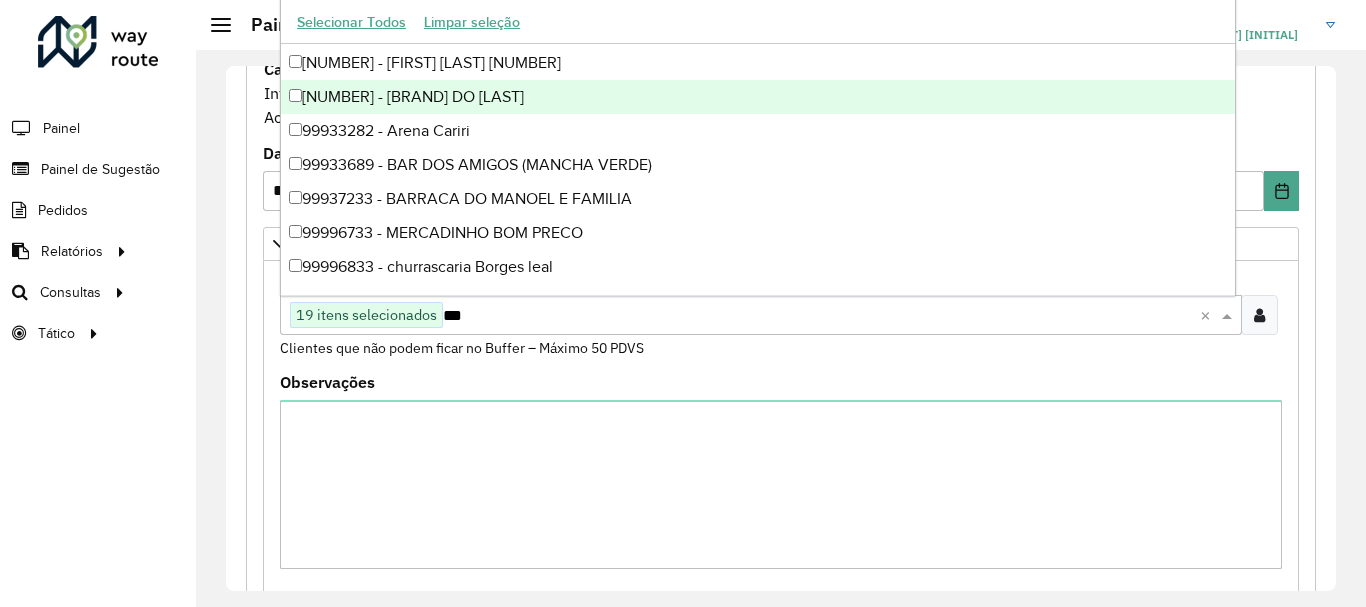 scroll, scrollTop: 474, scrollLeft: 0, axis: vertical 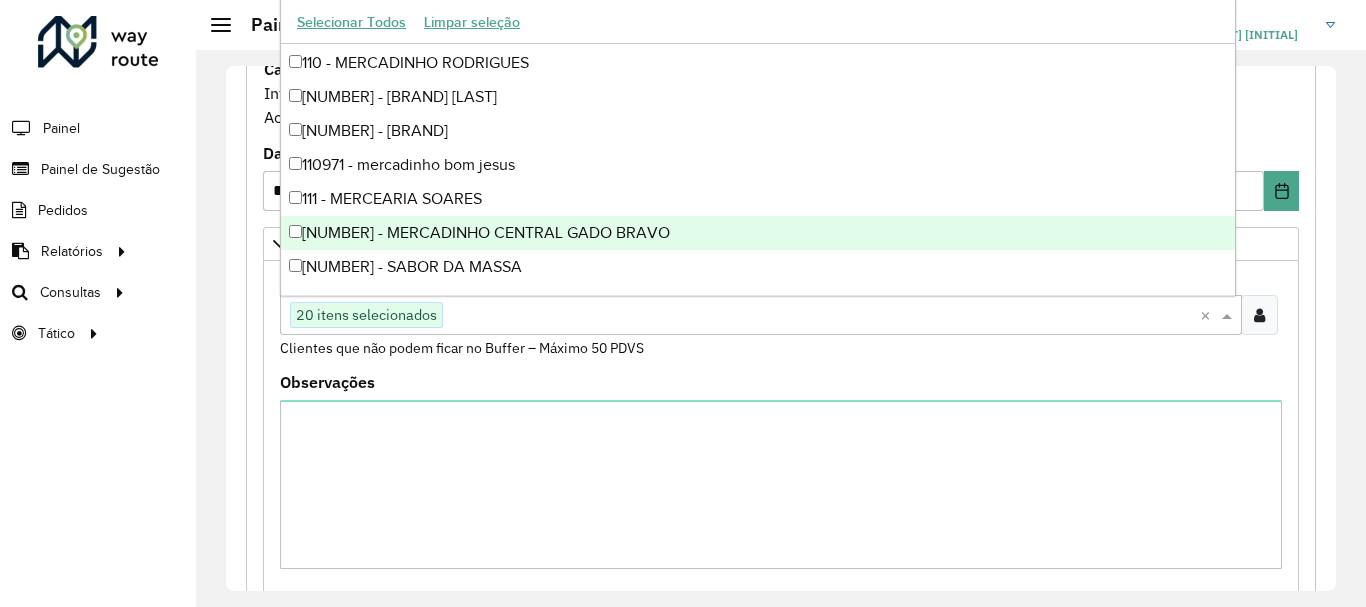paste on "*****" 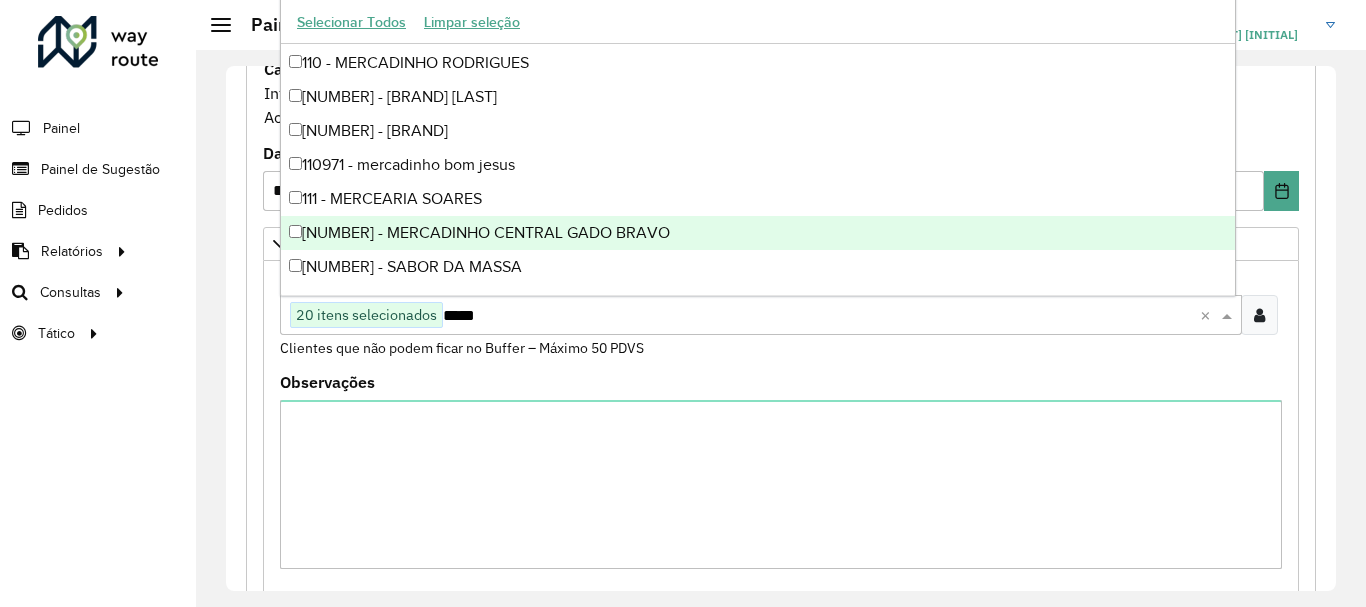 scroll, scrollTop: 0, scrollLeft: 0, axis: both 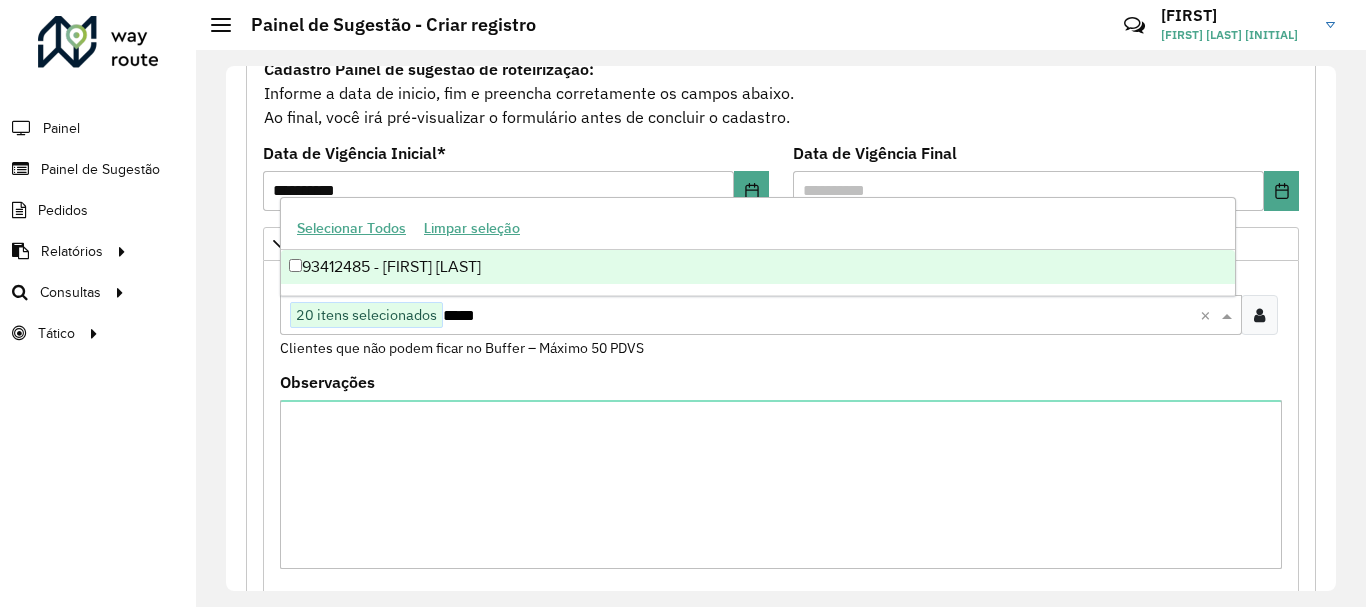 click on "93412485 - [FIRST] [LAST]" at bounding box center (758, 267) 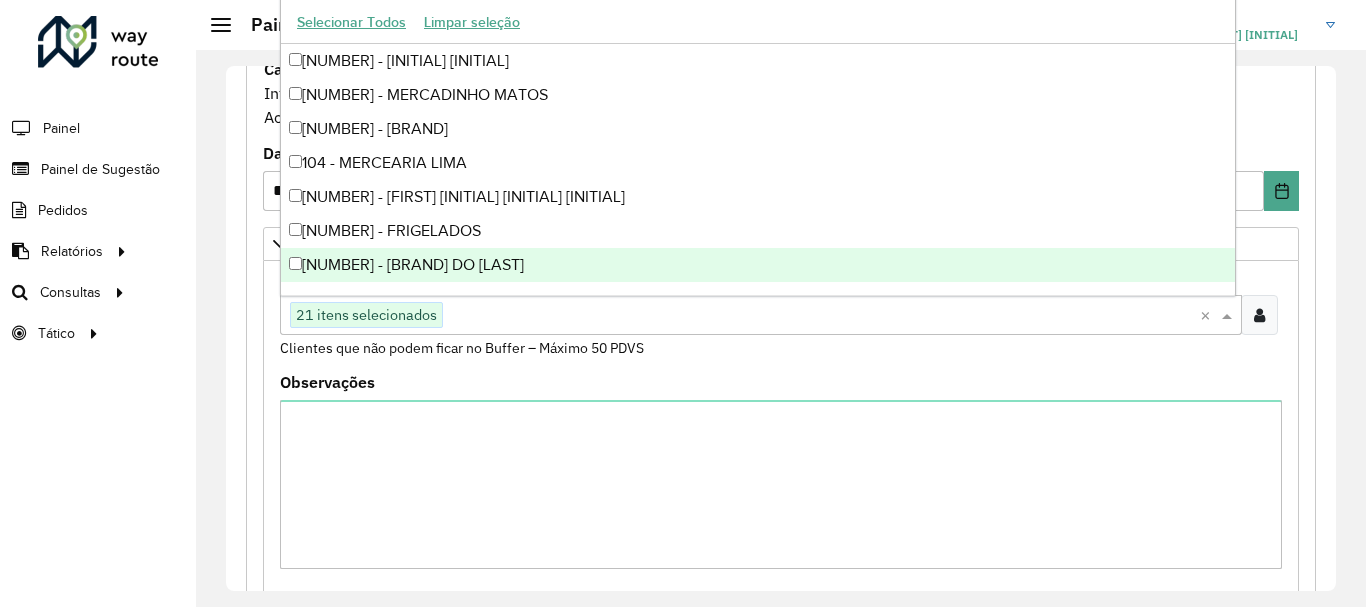 paste on "**********" 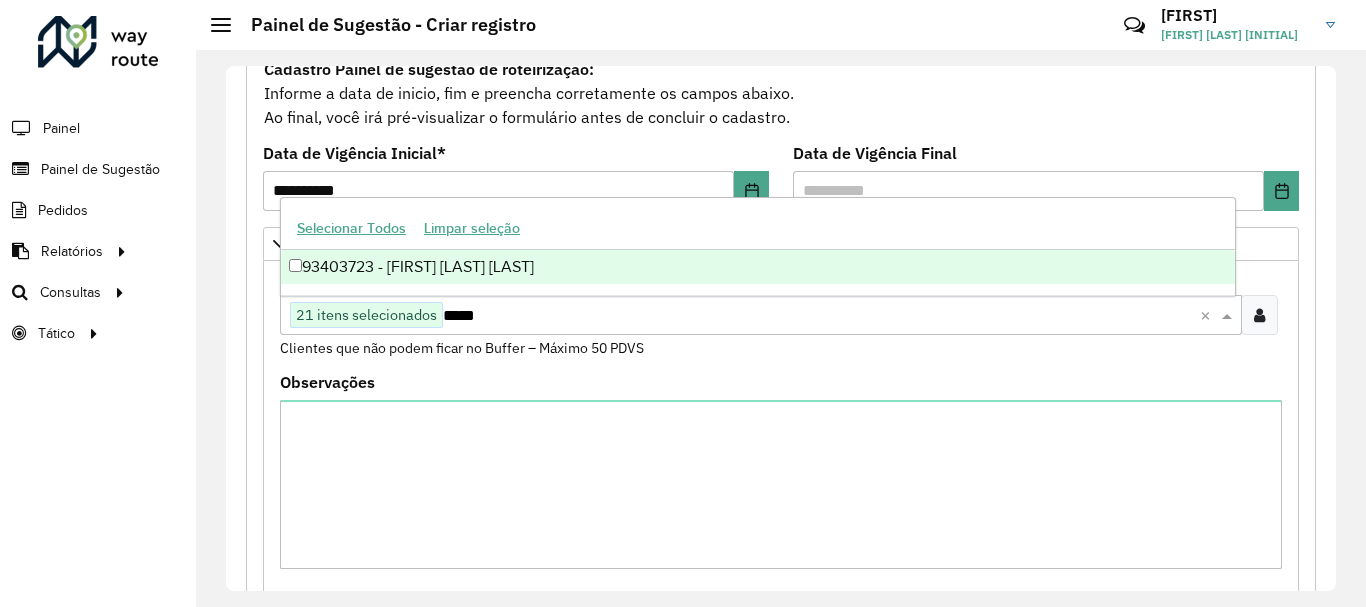 type on "****" 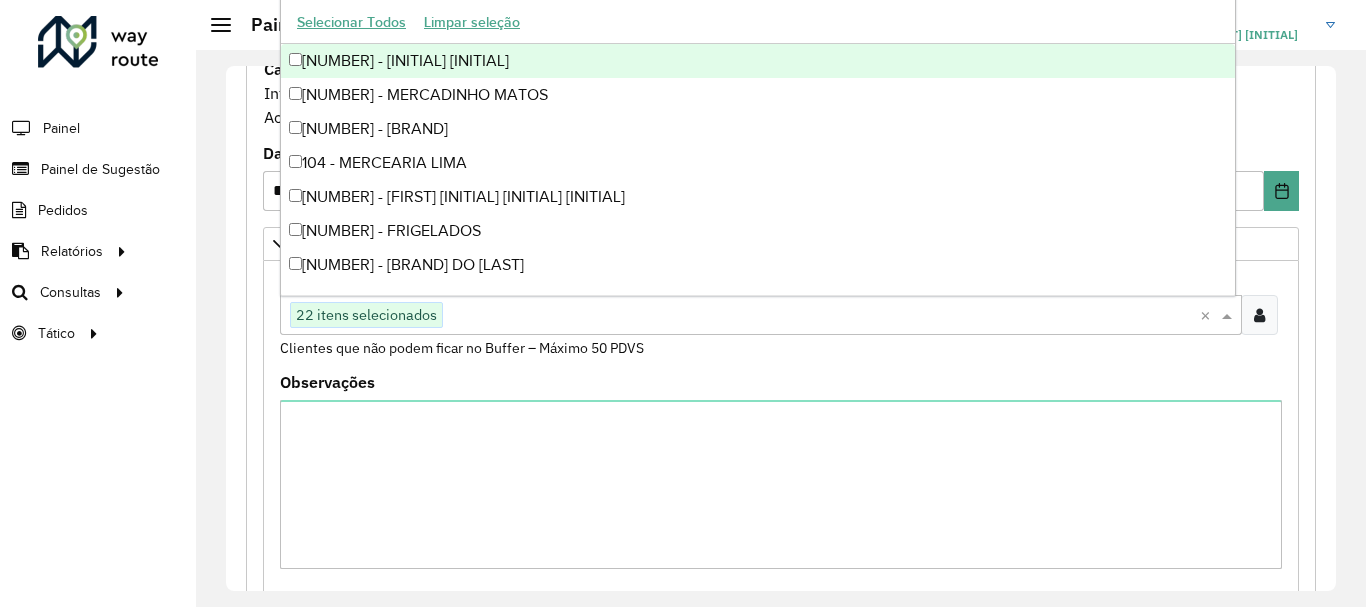paste on "**********" 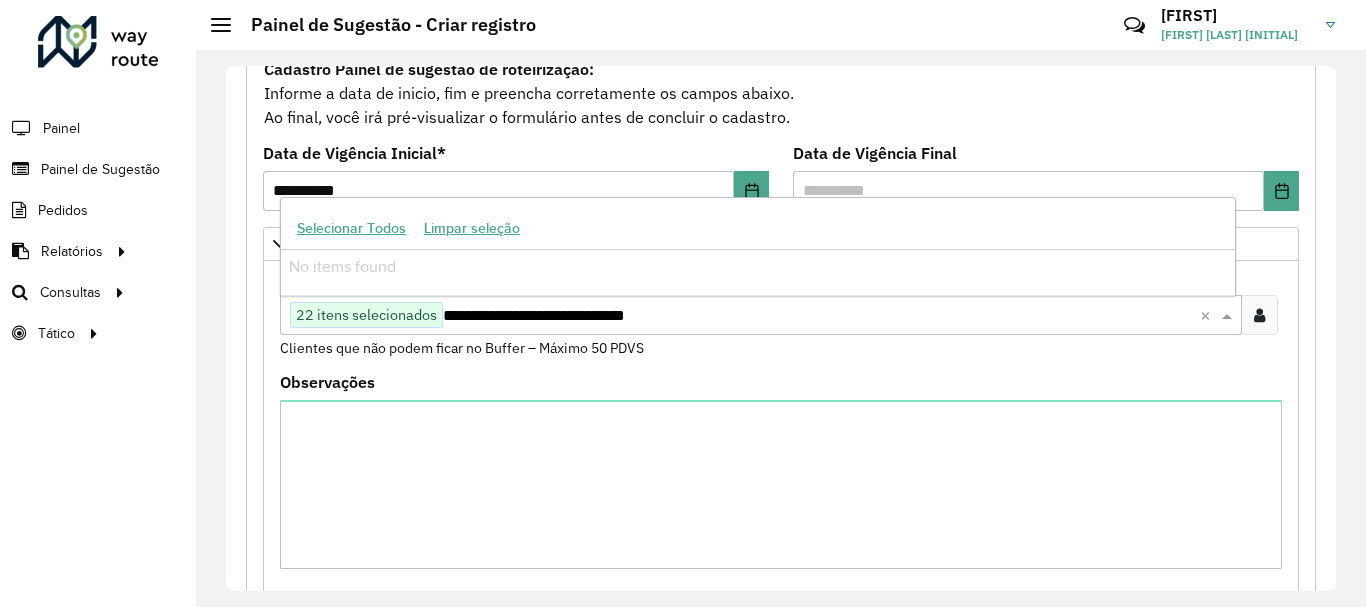 type on "****" 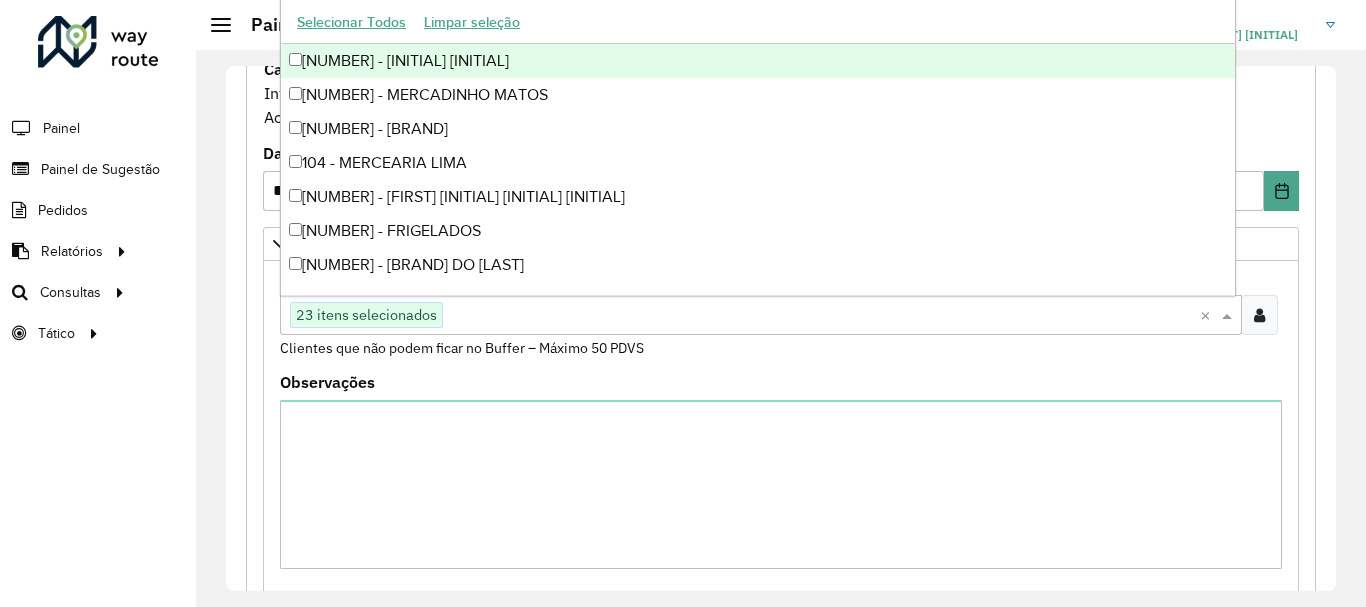 paste on "**********" 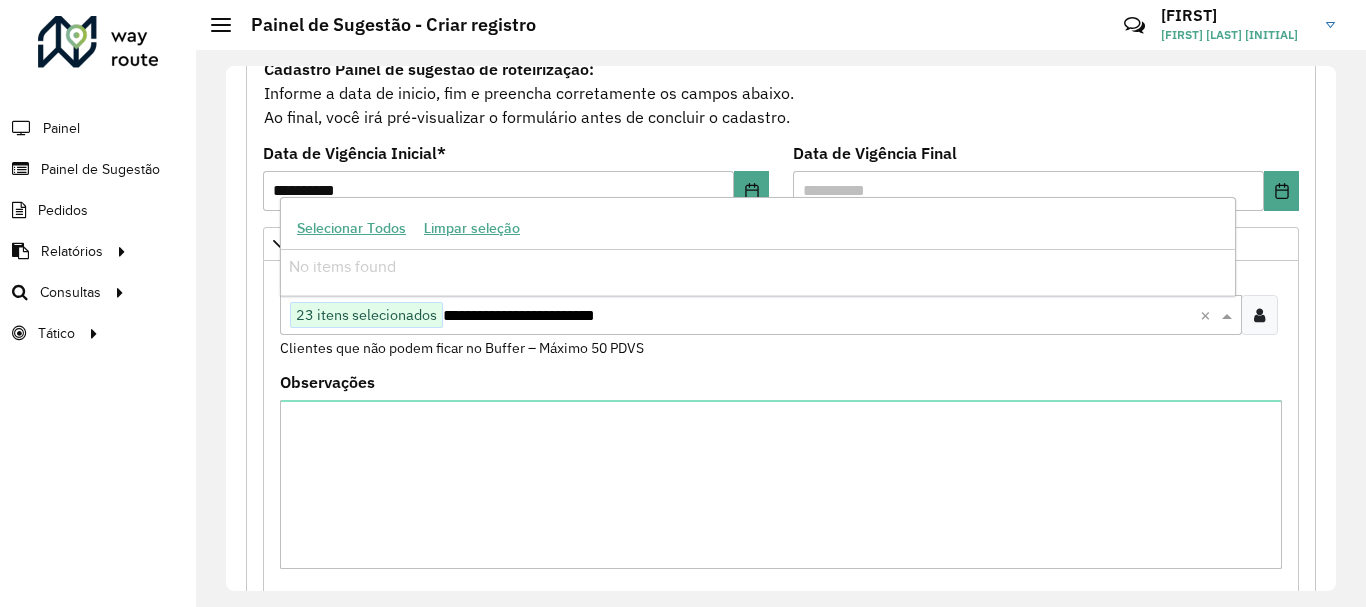 type on "****" 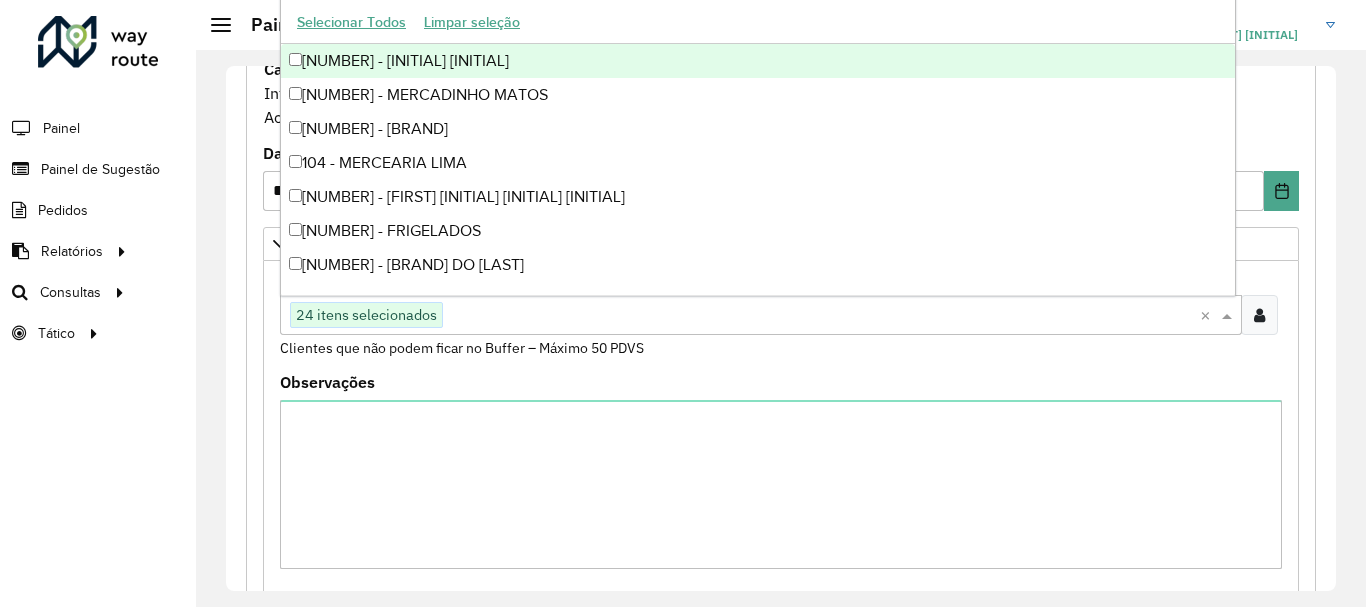 paste on "**********" 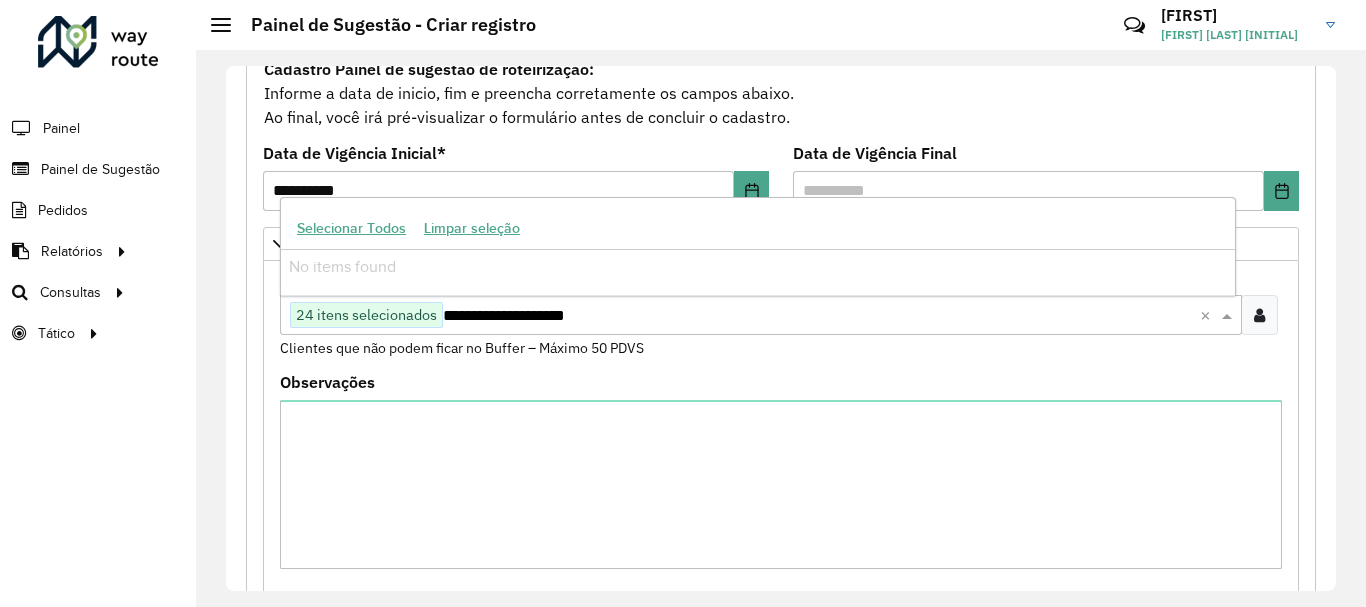 type on "****" 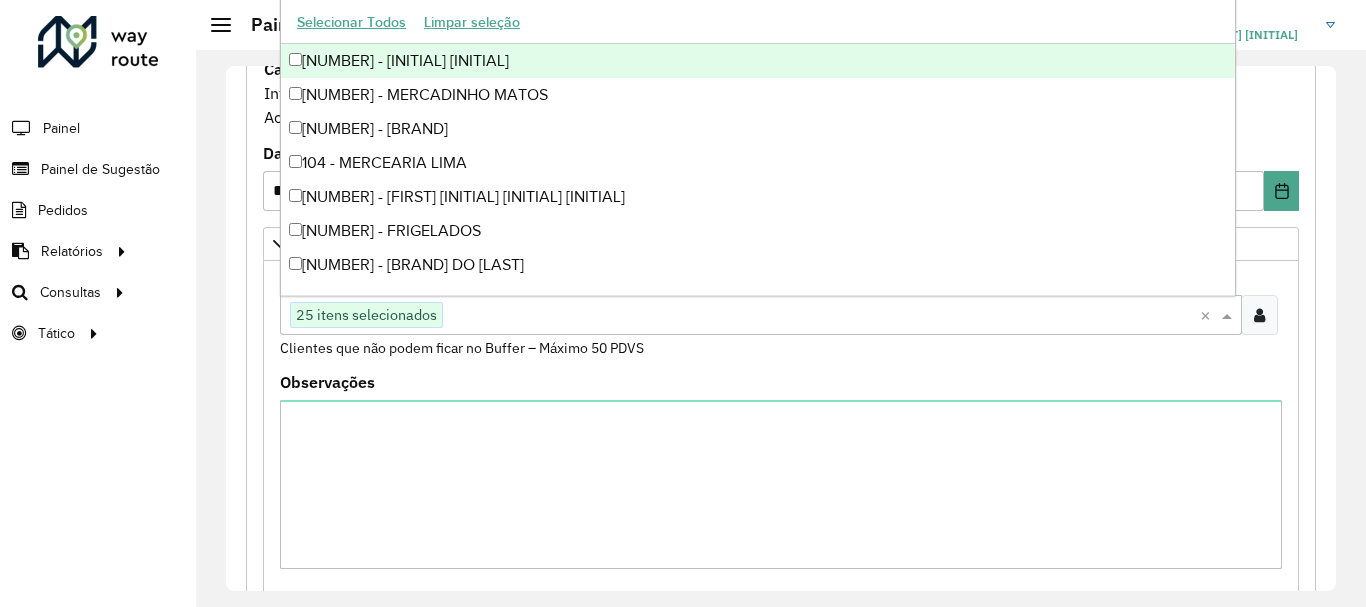 paste on "**********" 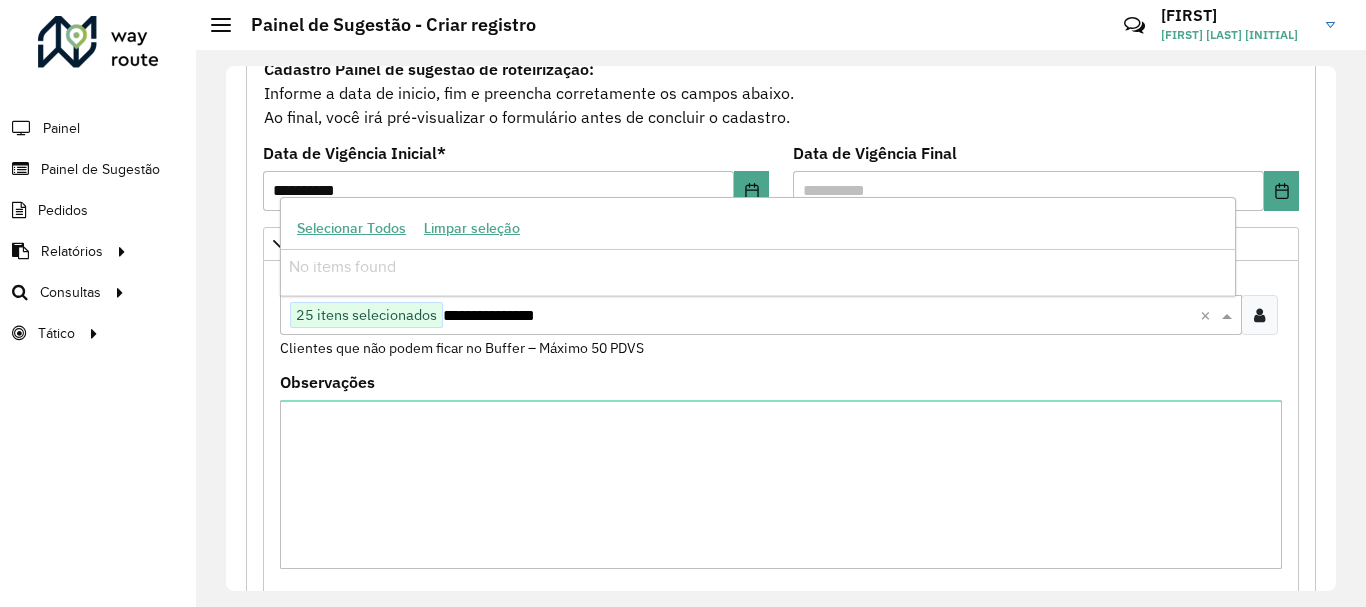type on "****" 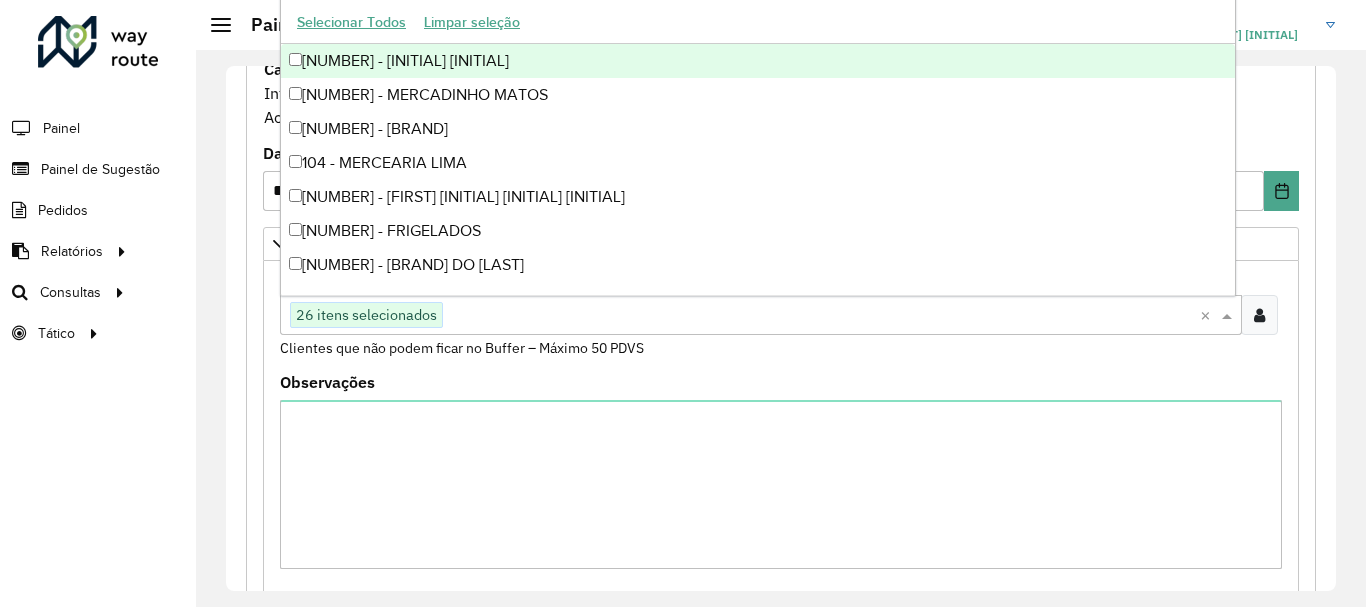 paste on "**********" 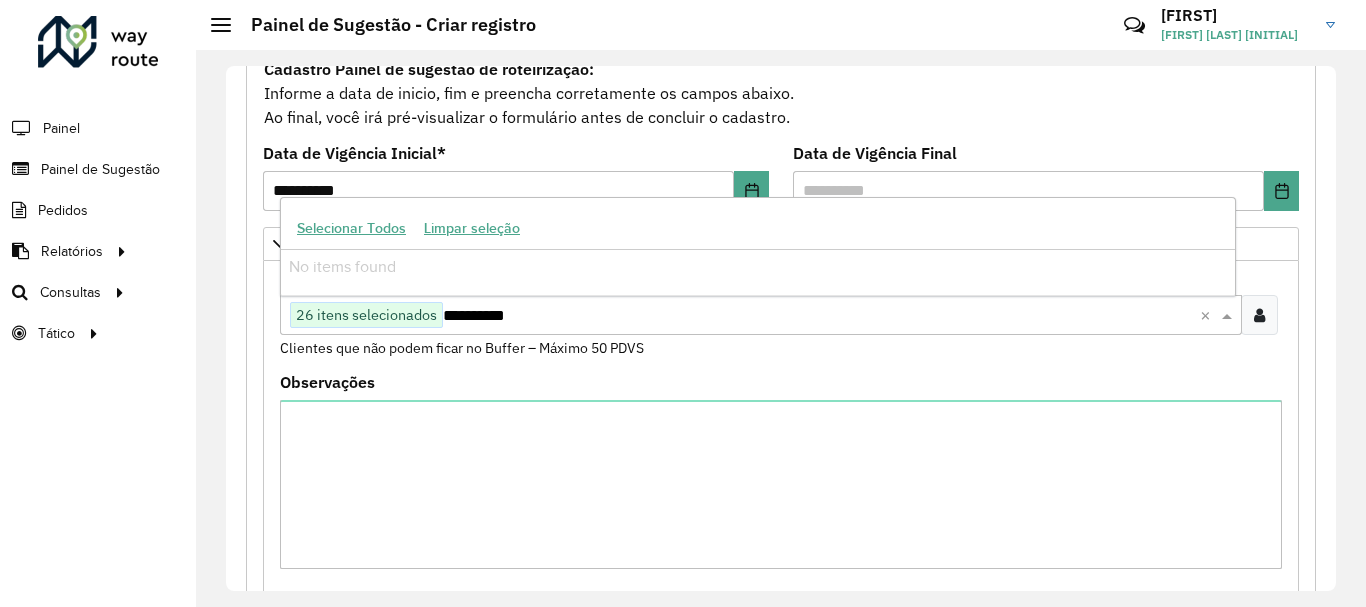 type on "****" 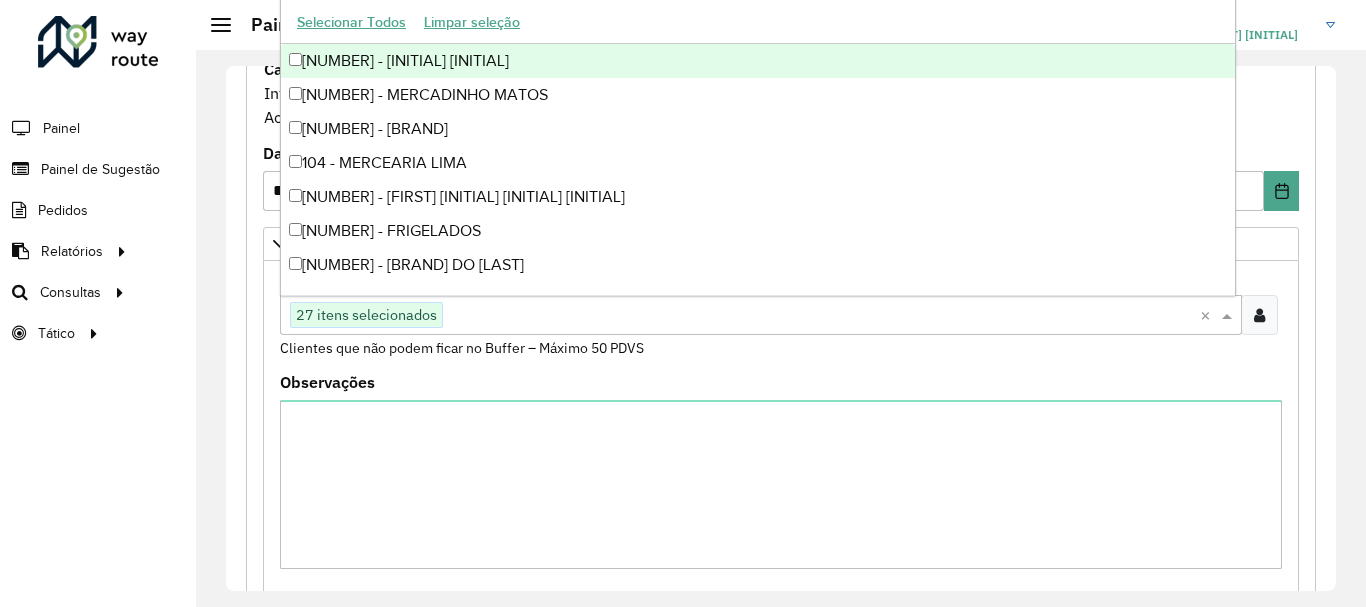 paste on "*****" 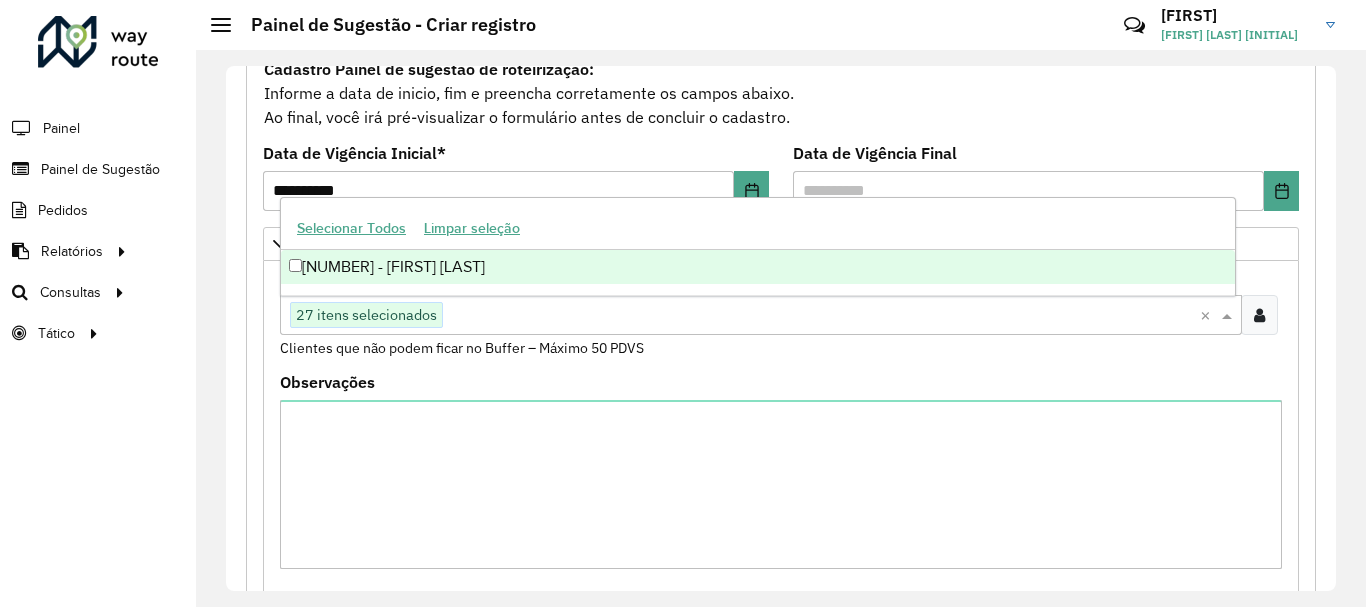 type on "*****" 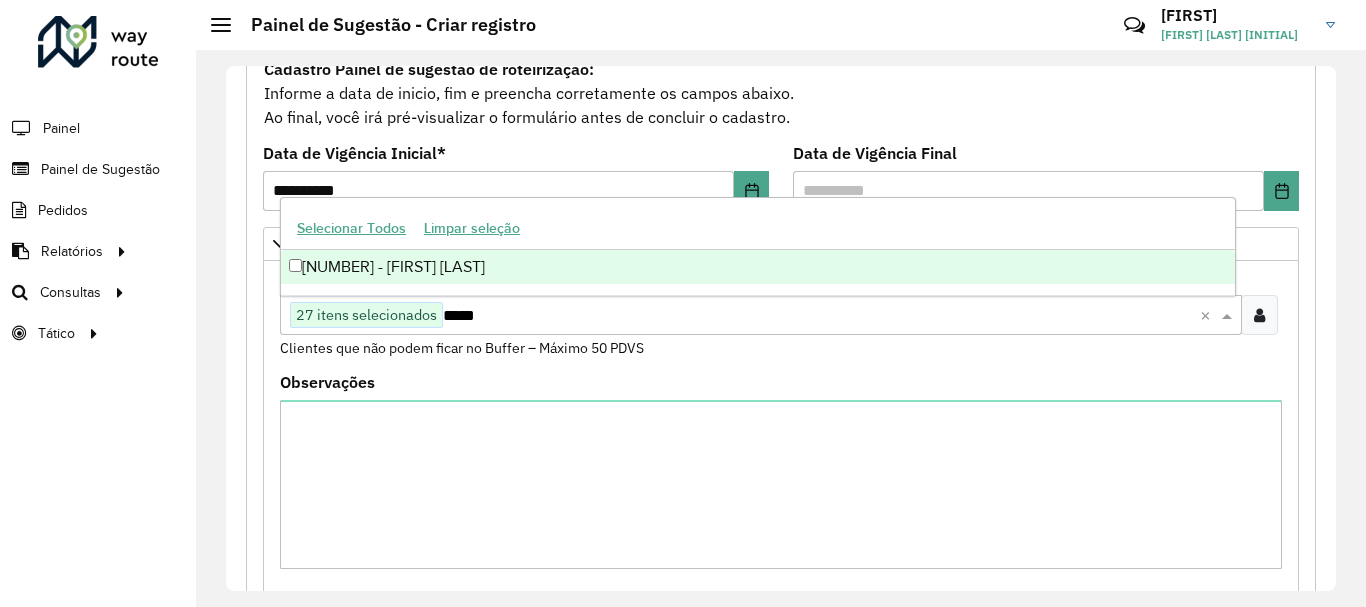 type 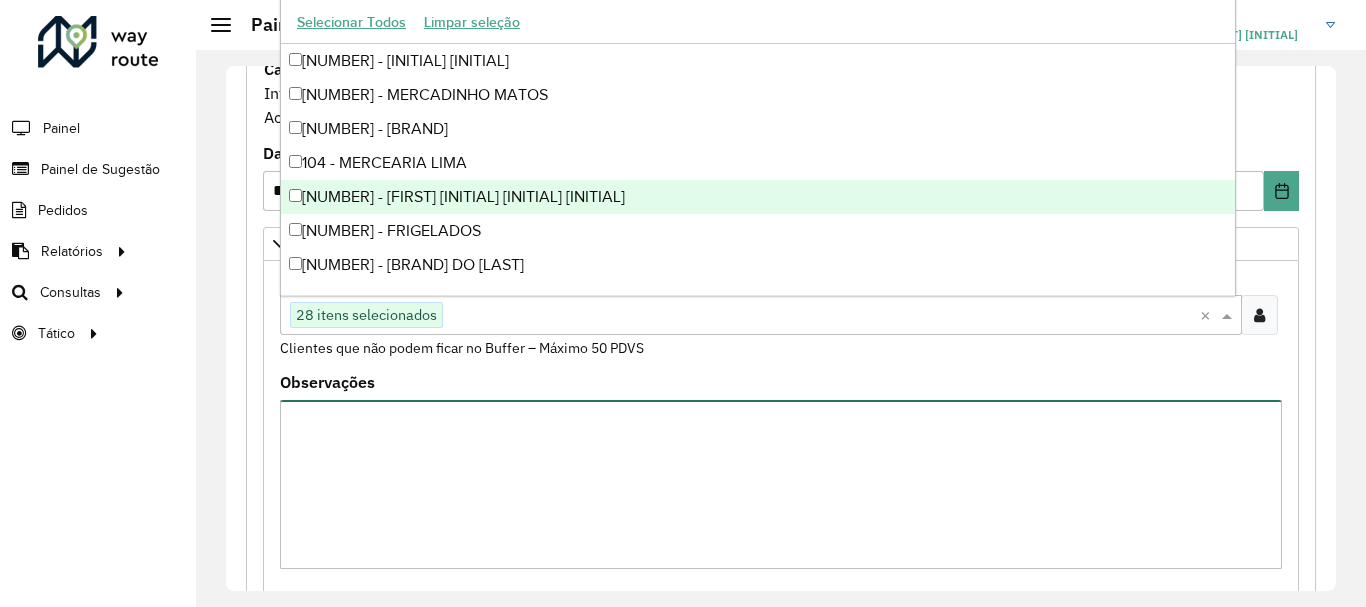 click on "Observações" at bounding box center [781, 484] 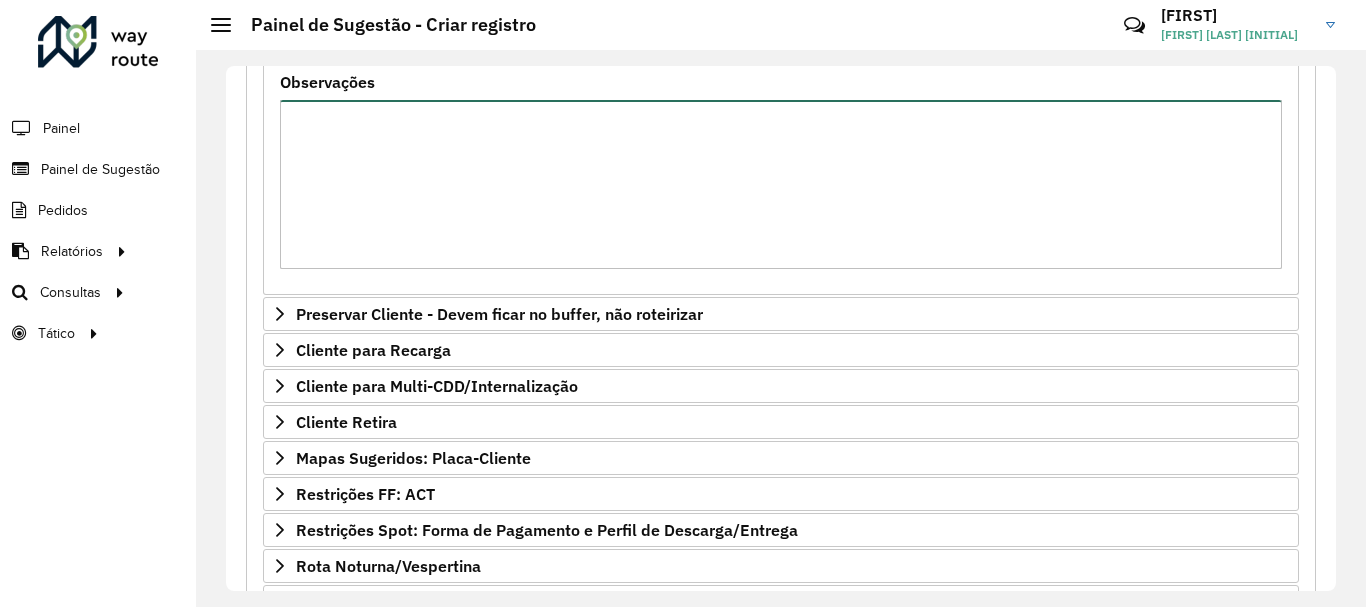scroll, scrollTop: 600, scrollLeft: 0, axis: vertical 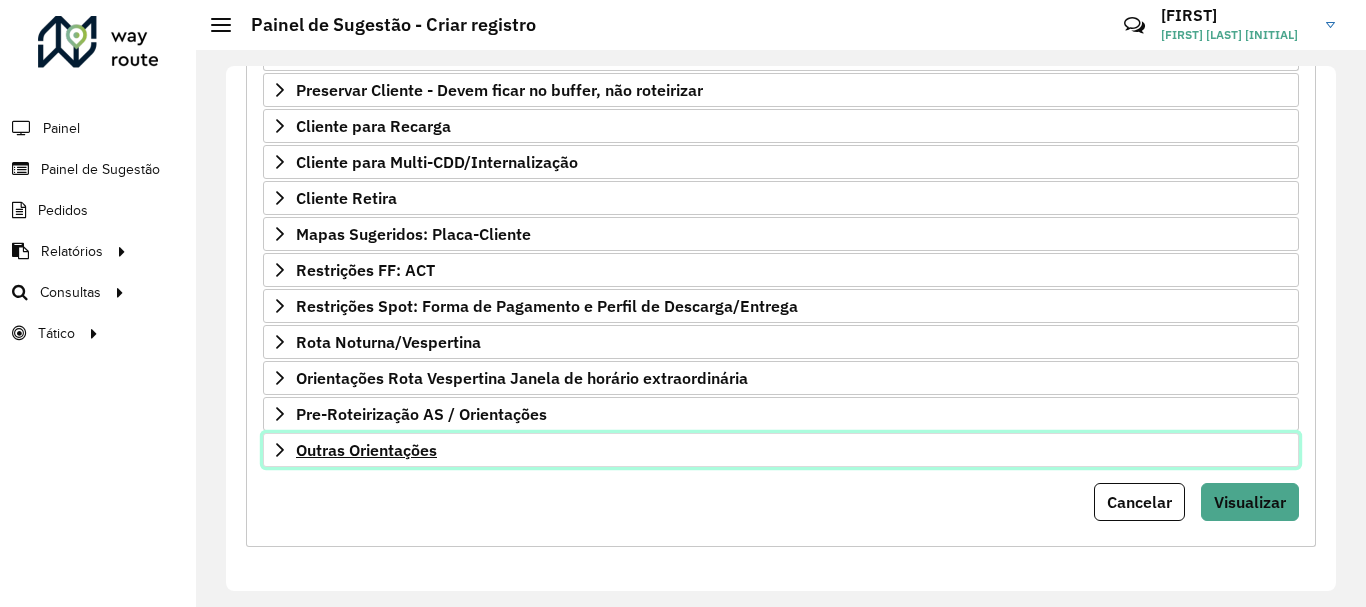 click on "Outras Orientações" at bounding box center (366, 450) 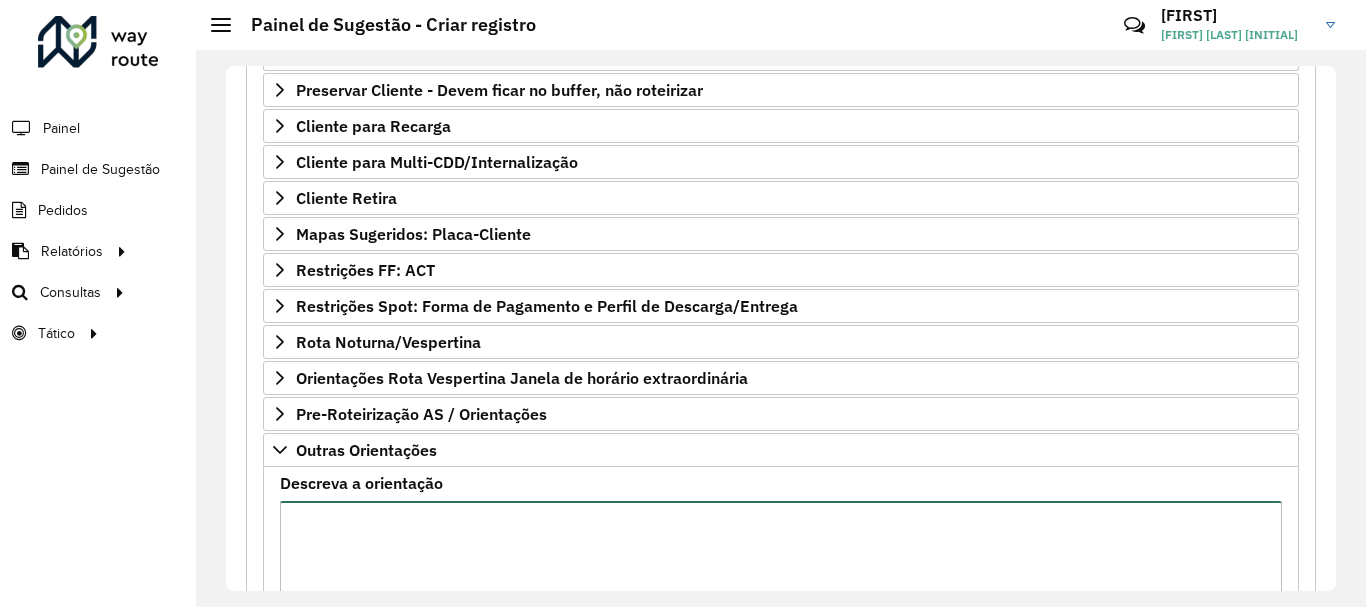 click on "Descreva a orientação" at bounding box center [781, 585] 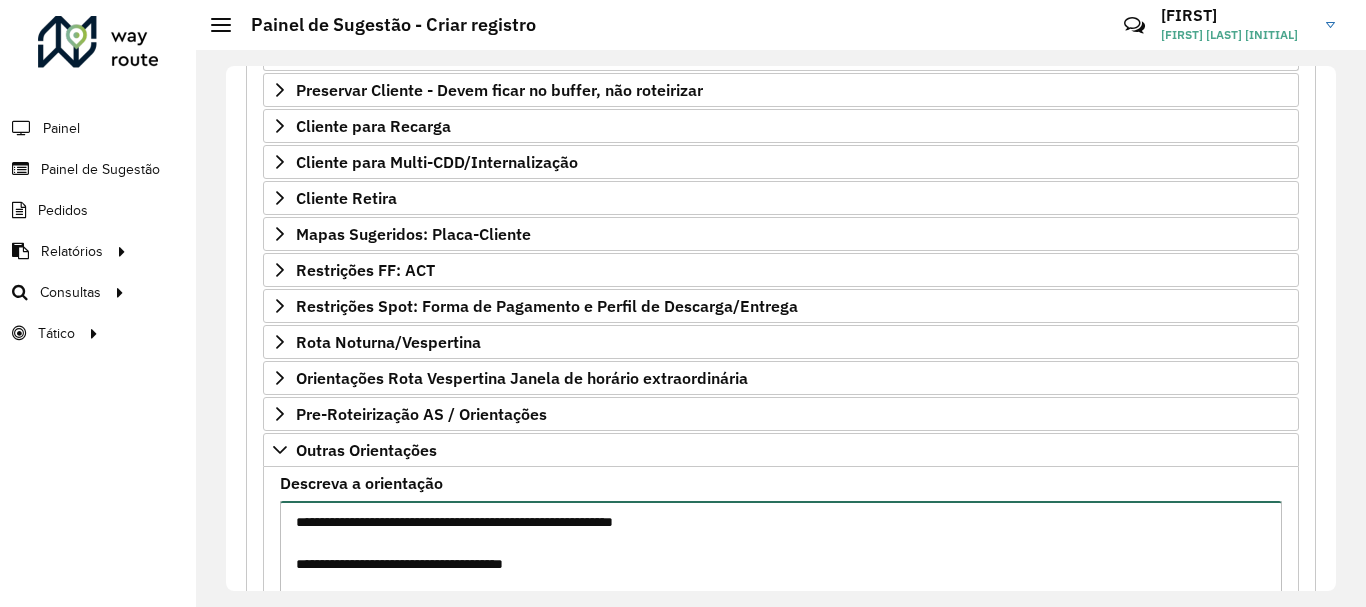 scroll, scrollTop: 953, scrollLeft: 0, axis: vertical 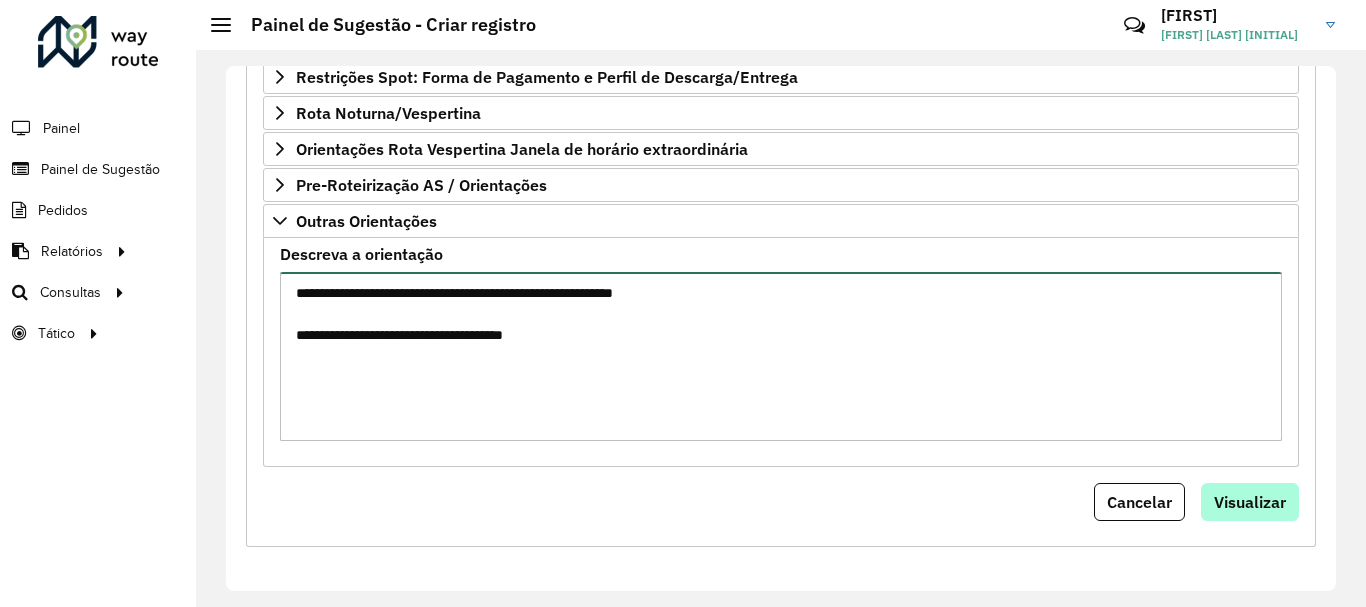 type on "**********" 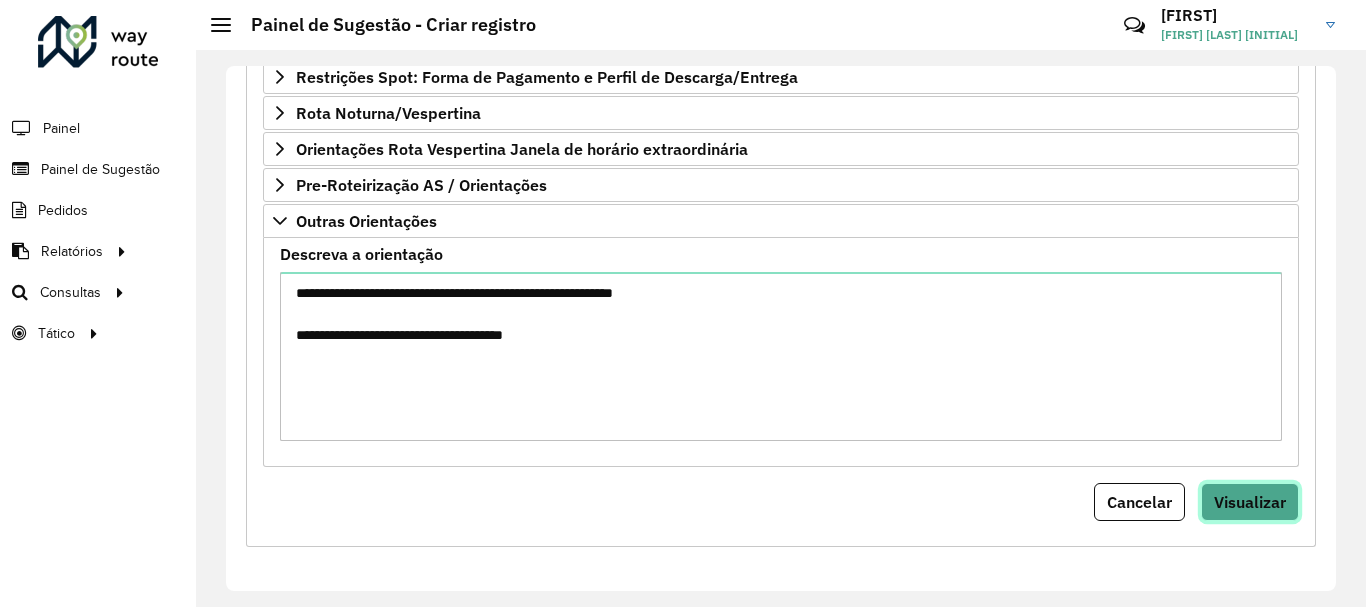 click on "Visualizar" at bounding box center [1250, 502] 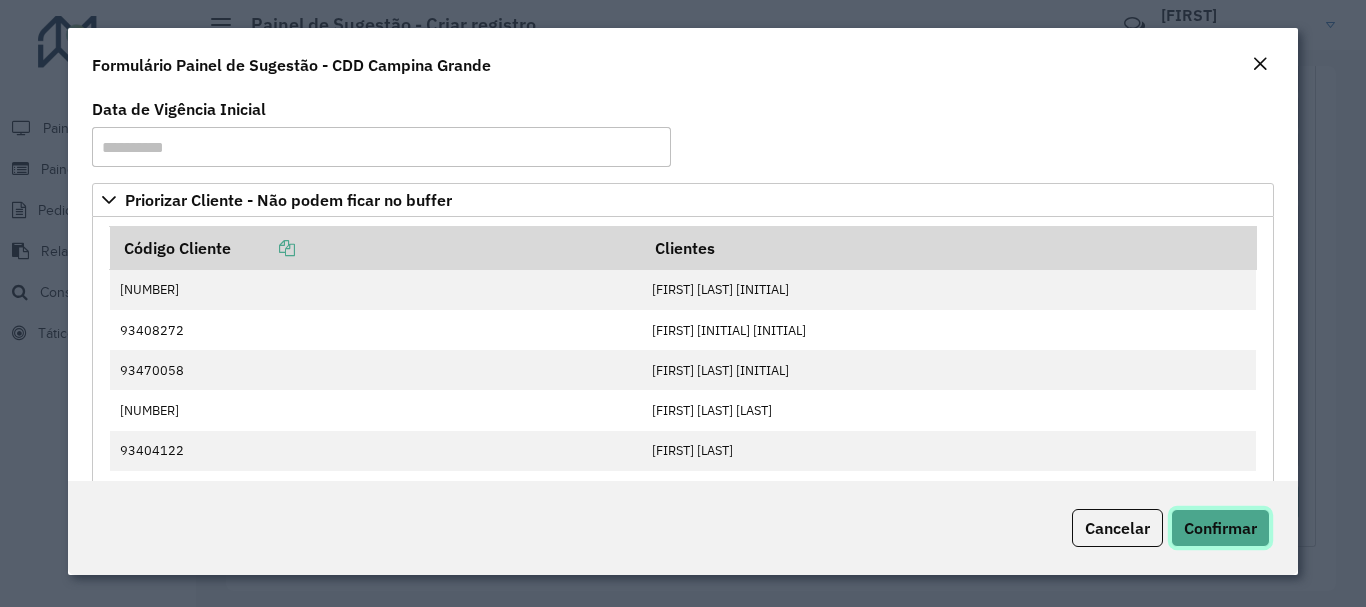 click on "Confirmar" 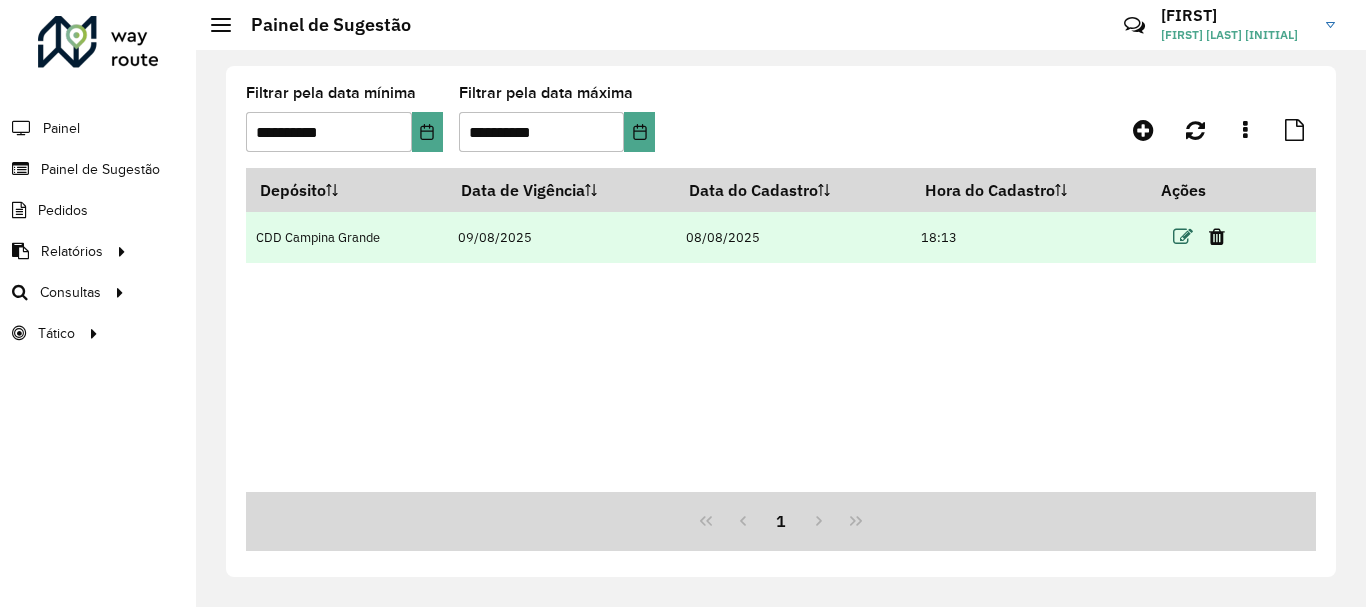 click at bounding box center (1183, 237) 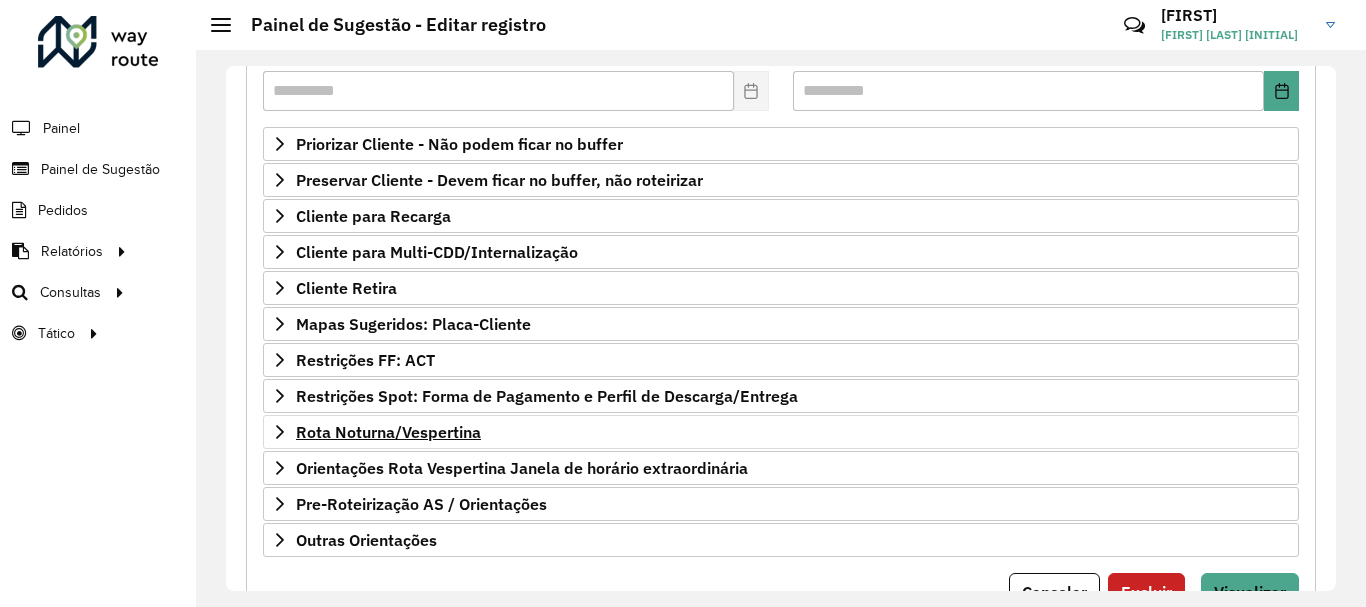 scroll, scrollTop: 390, scrollLeft: 0, axis: vertical 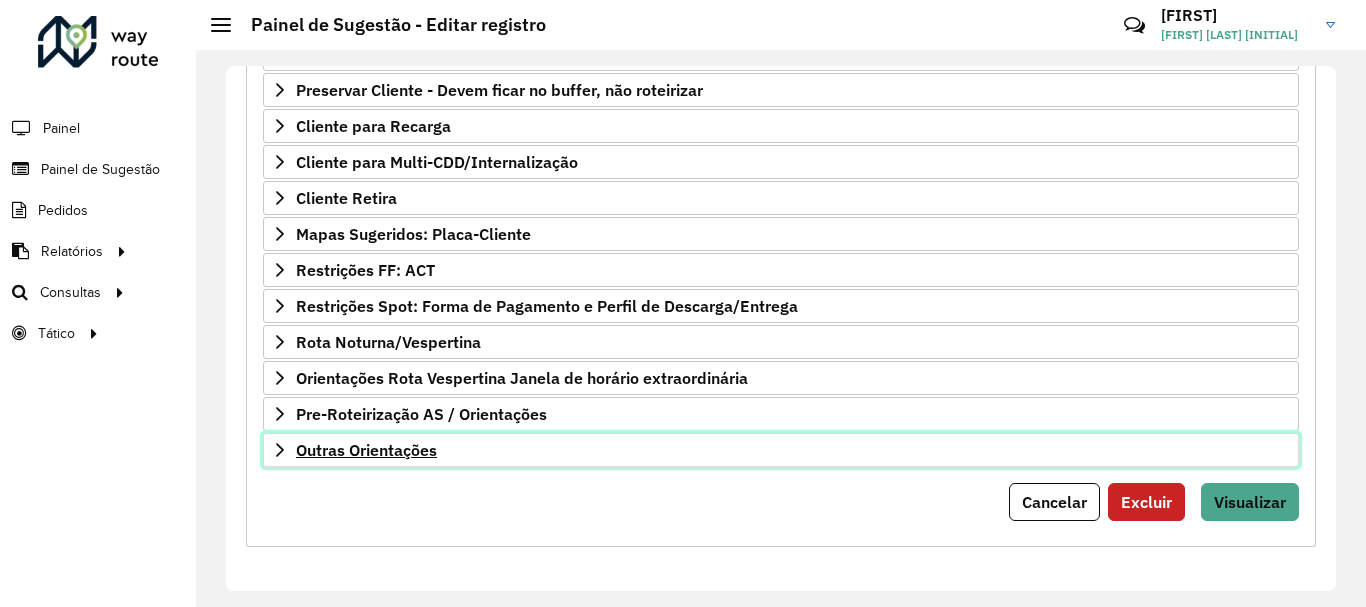 click on "Outras Orientações" at bounding box center [366, 450] 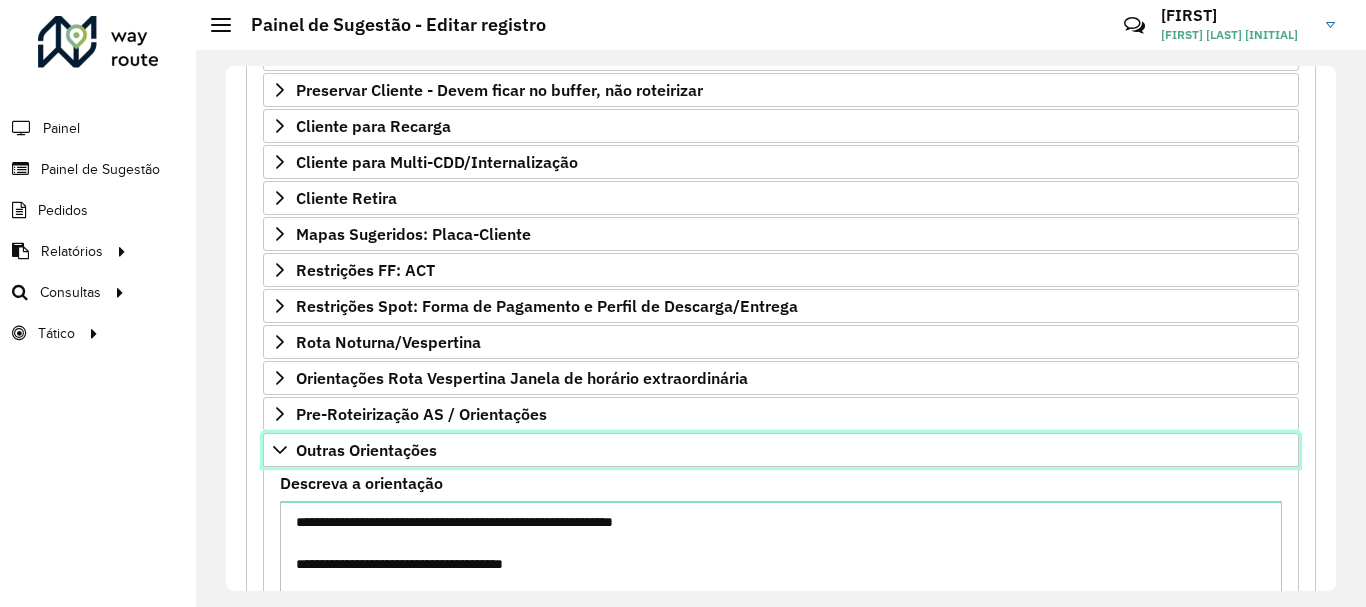 scroll, scrollTop: 619, scrollLeft: 0, axis: vertical 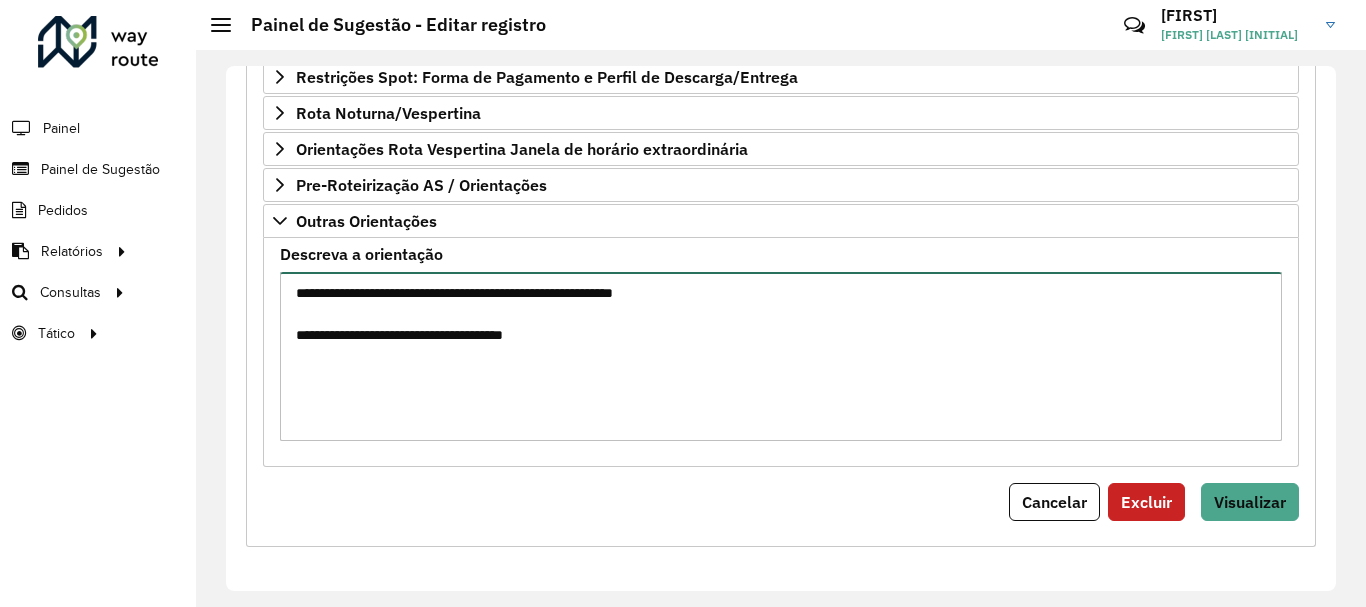 click on "**********" at bounding box center (781, 356) 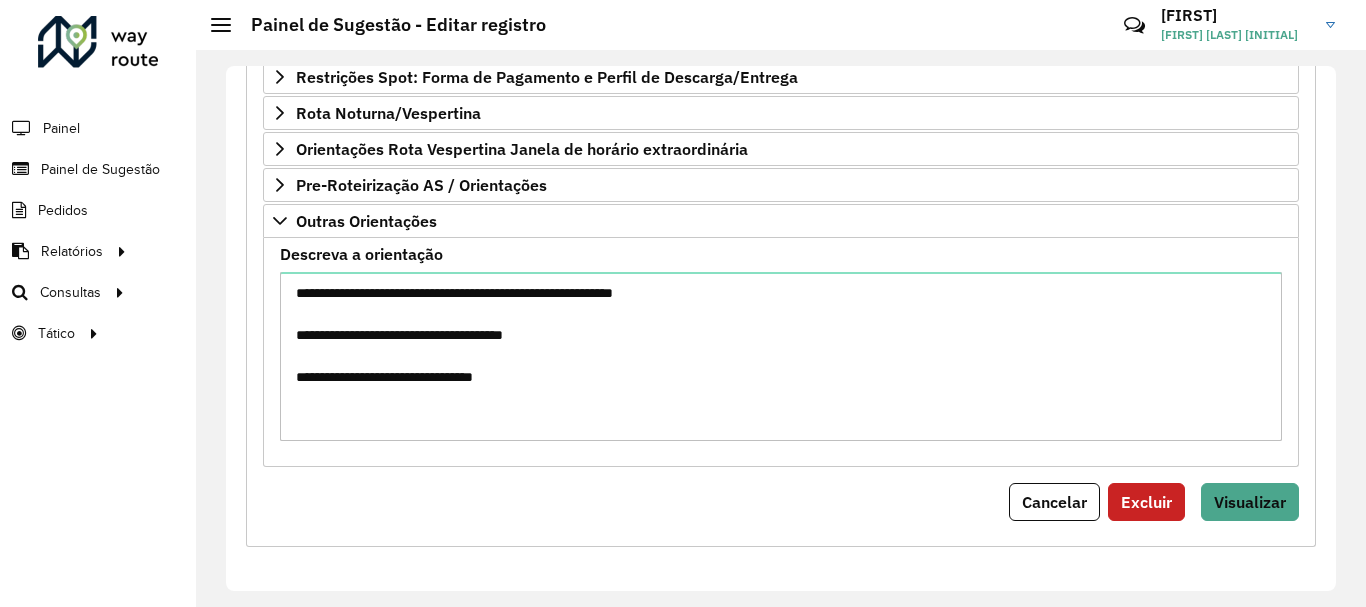 click on "**********" at bounding box center (781, 87) 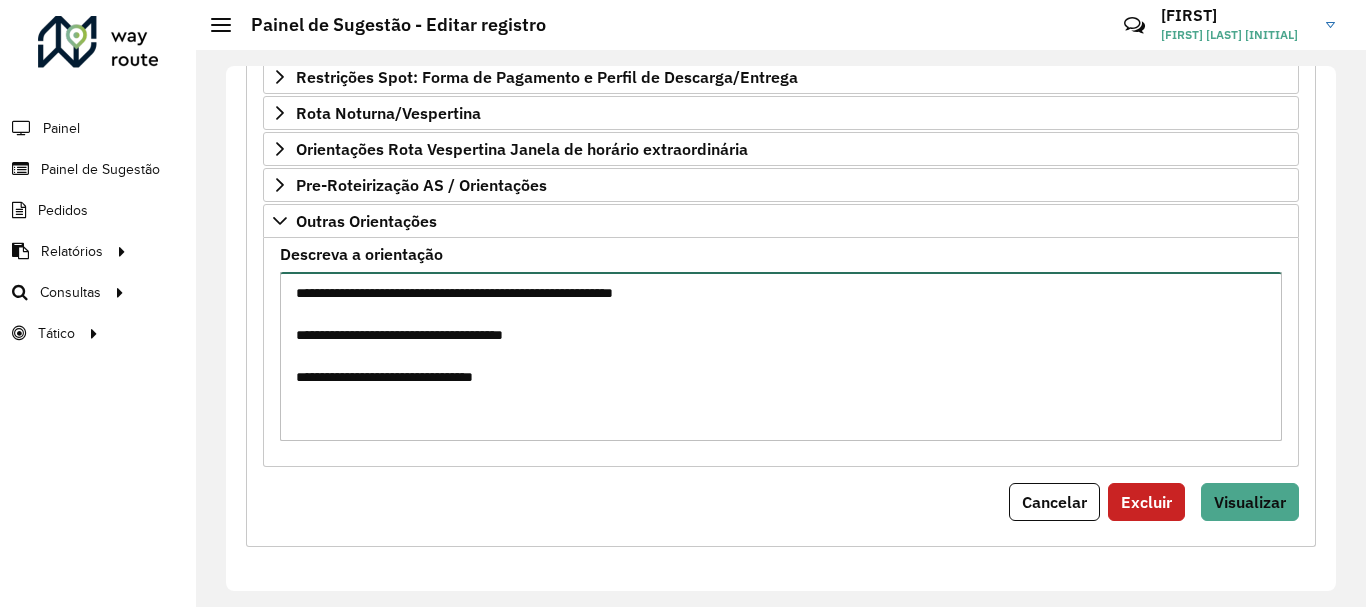 click on "**********" at bounding box center (781, 356) 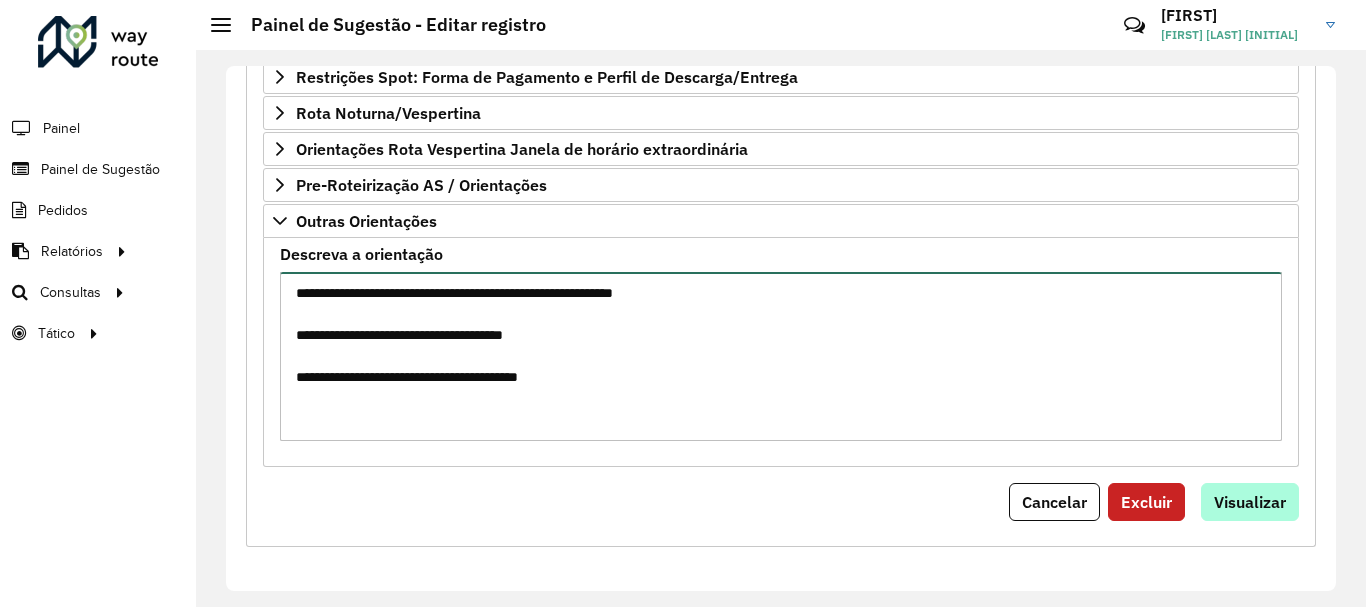 type on "**********" 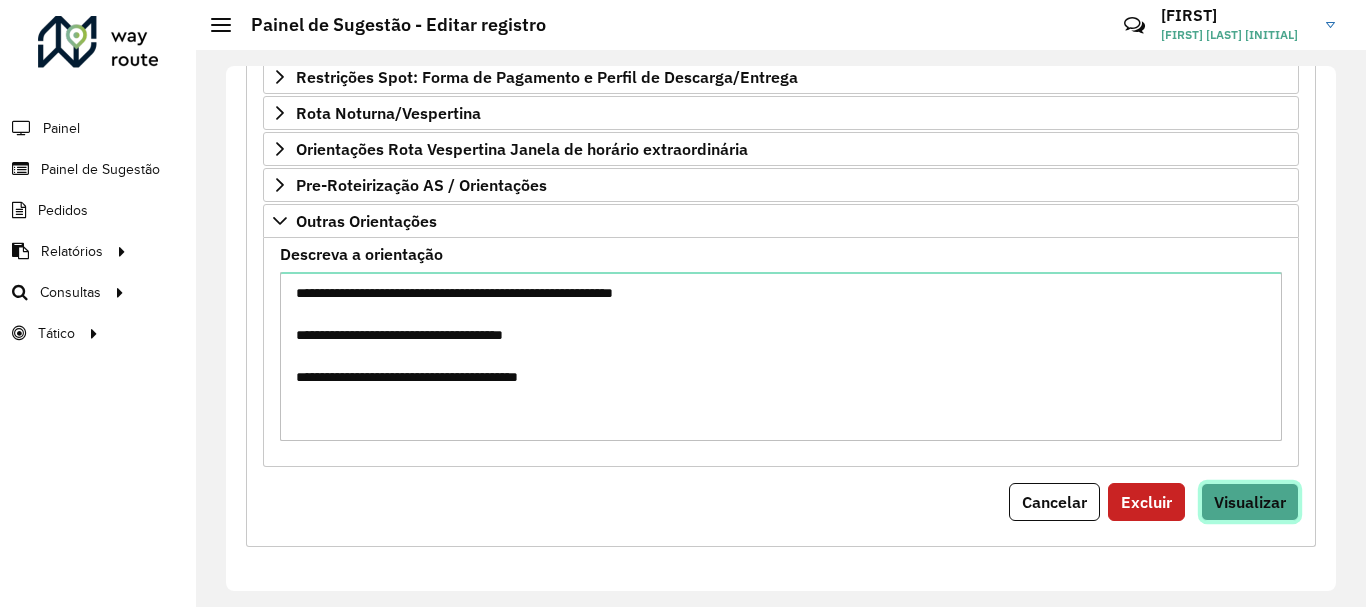click on "Visualizar" at bounding box center [1250, 502] 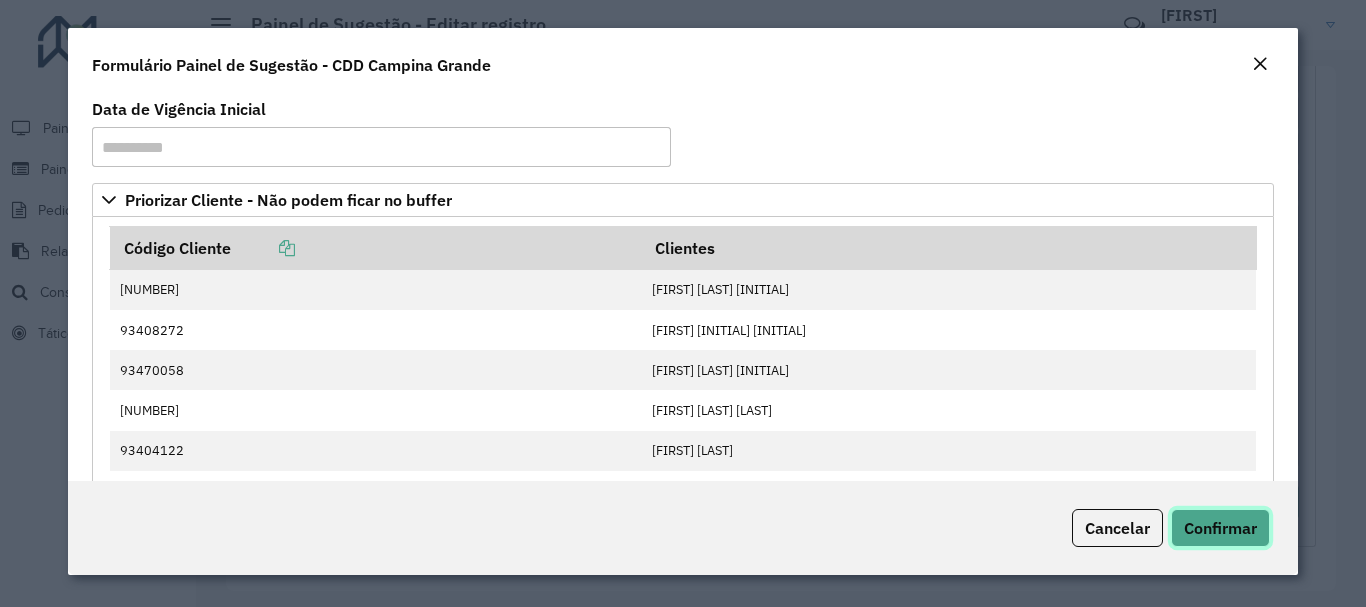 click on "Confirmar" 